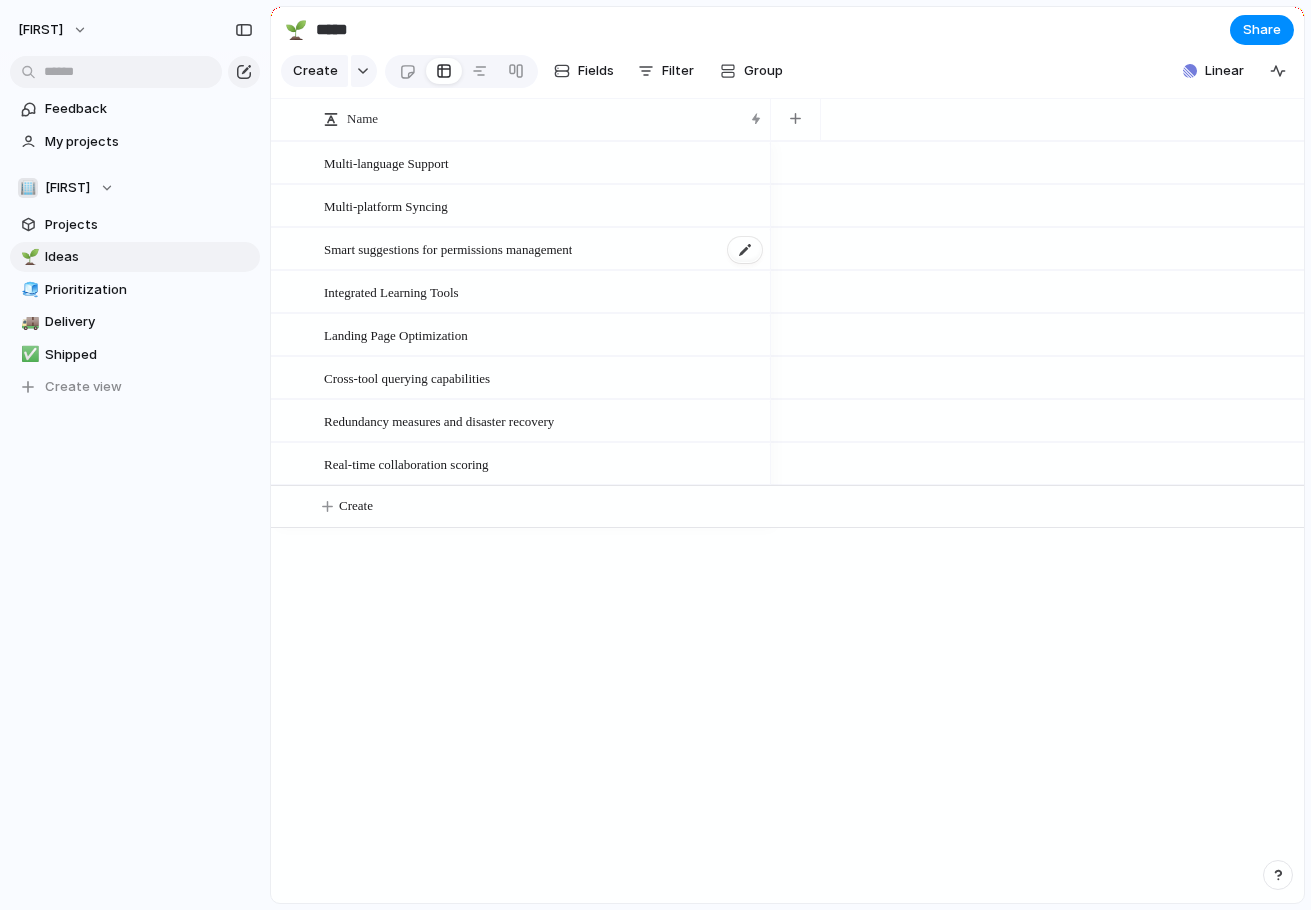 scroll, scrollTop: 0, scrollLeft: 0, axis: both 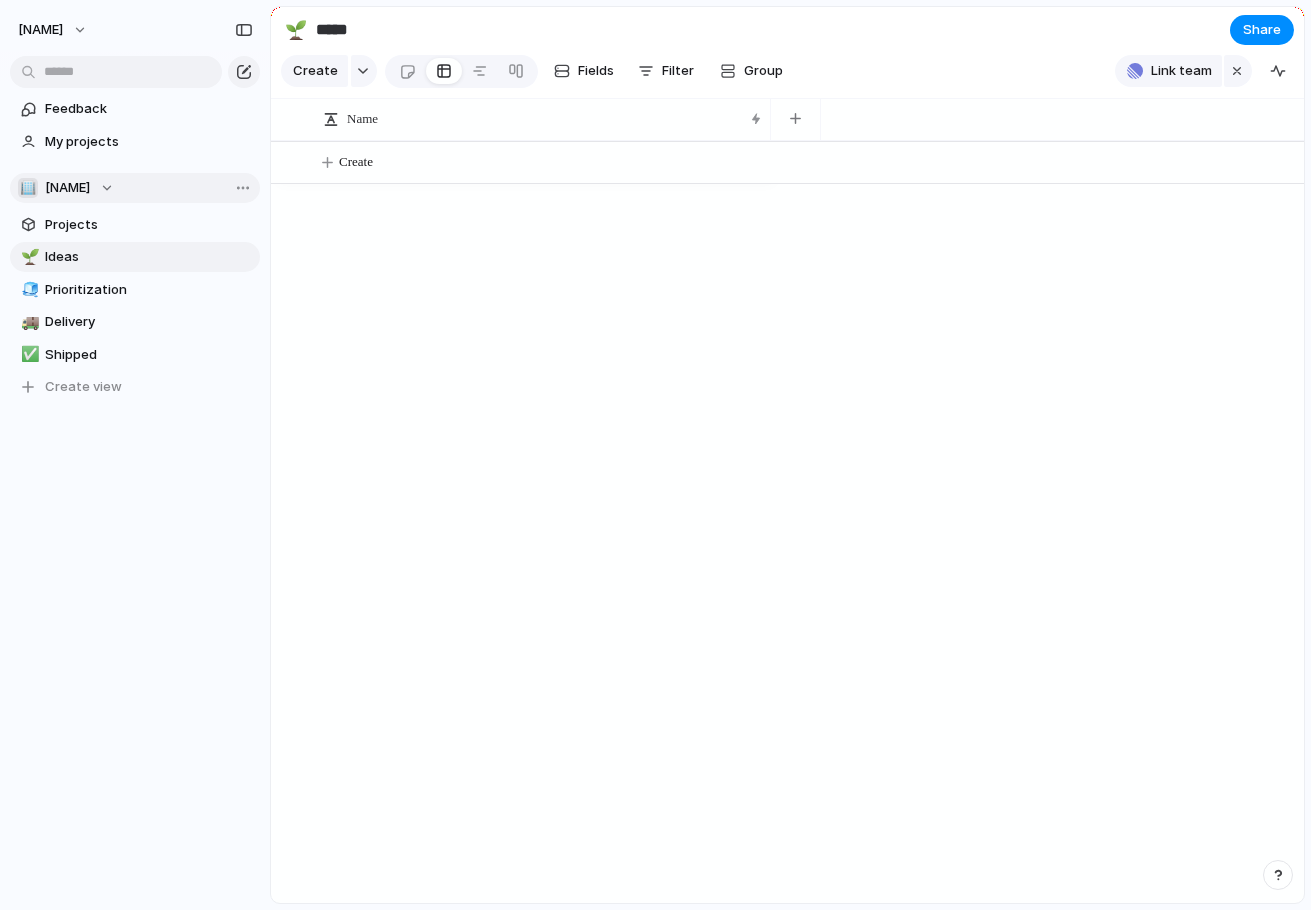 click on "[NAME]" at bounding box center [67, 188] 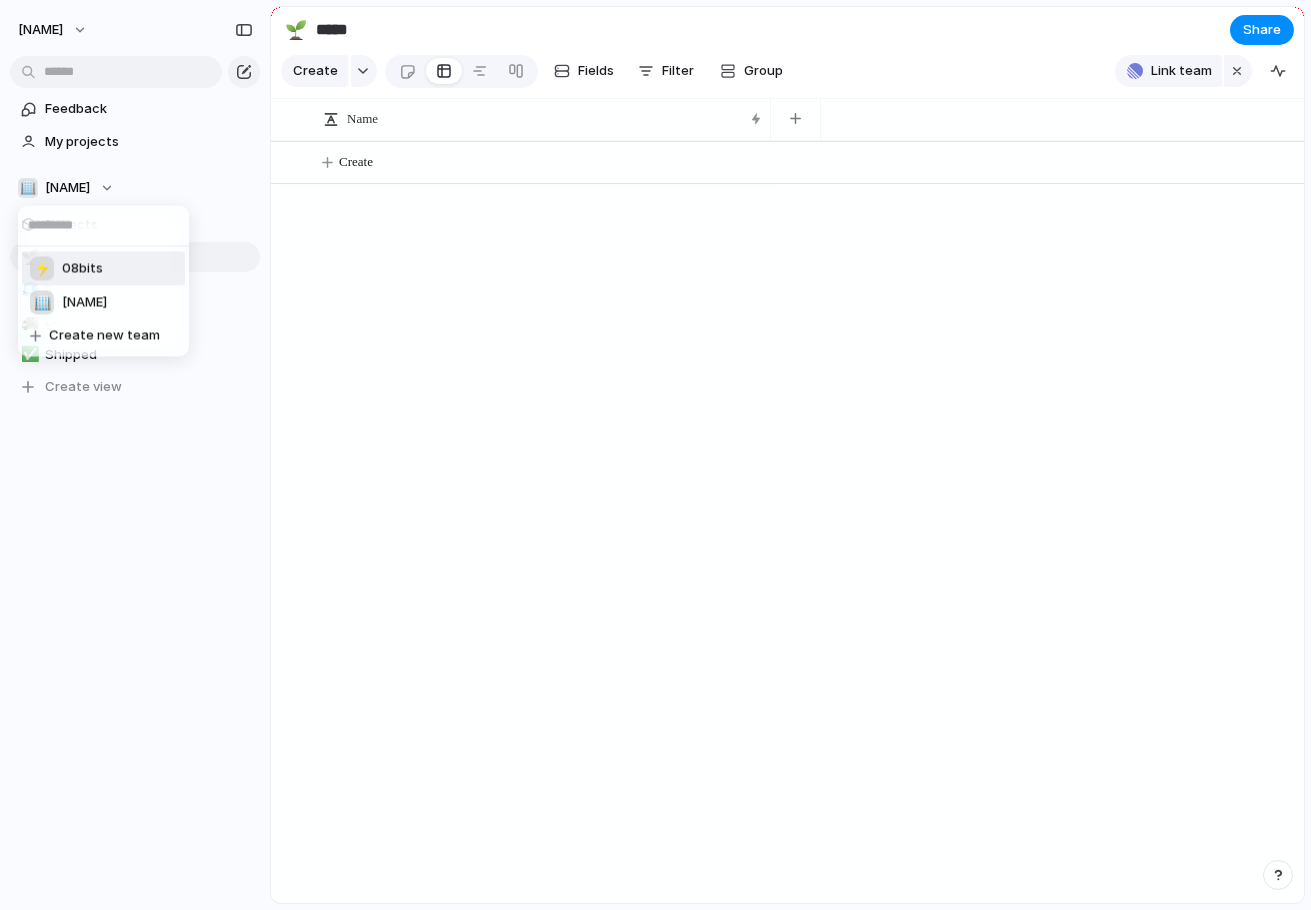 click on "⚡ 08bits" at bounding box center [103, 269] 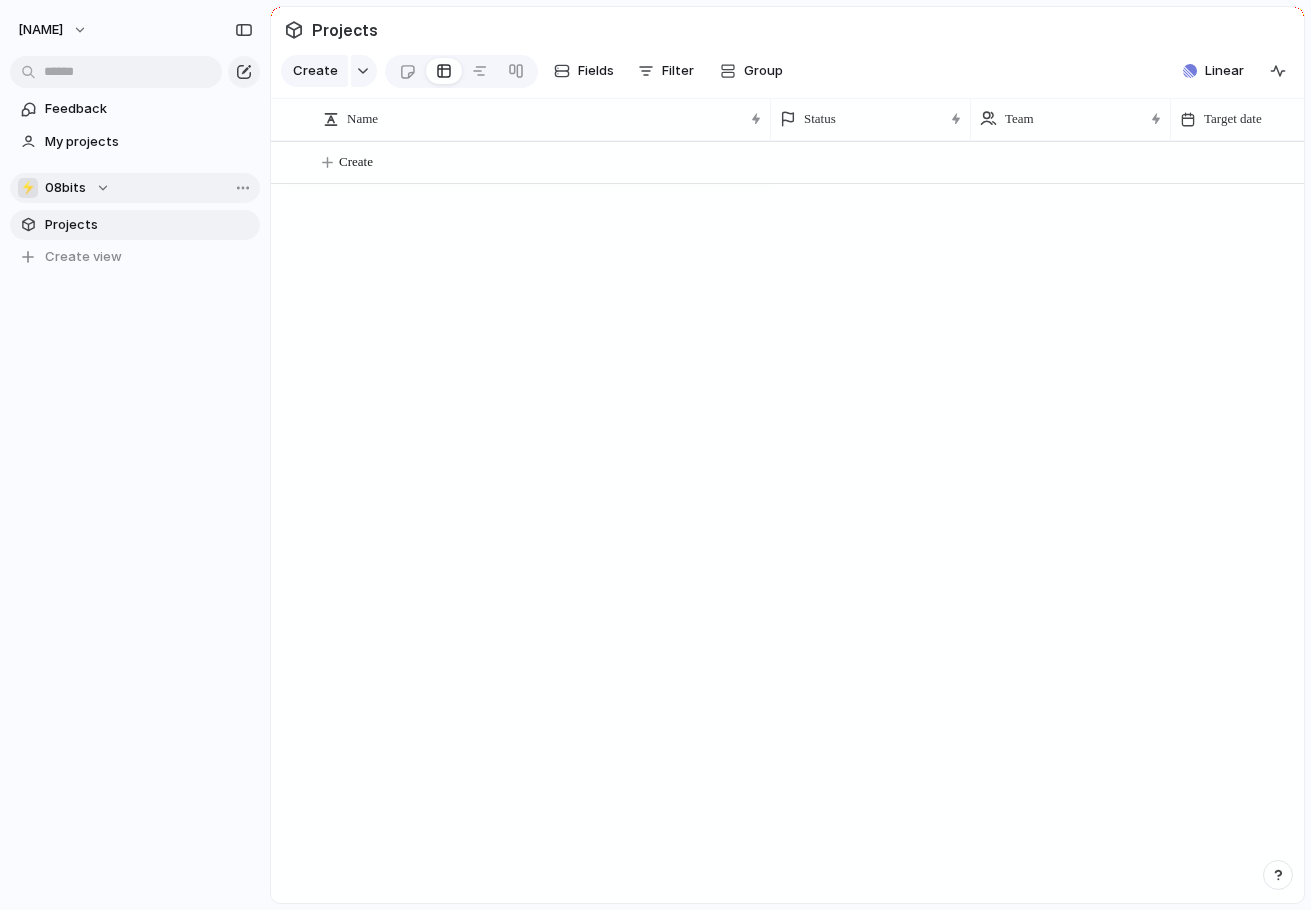 click on "⚡ 08bits" at bounding box center (64, 188) 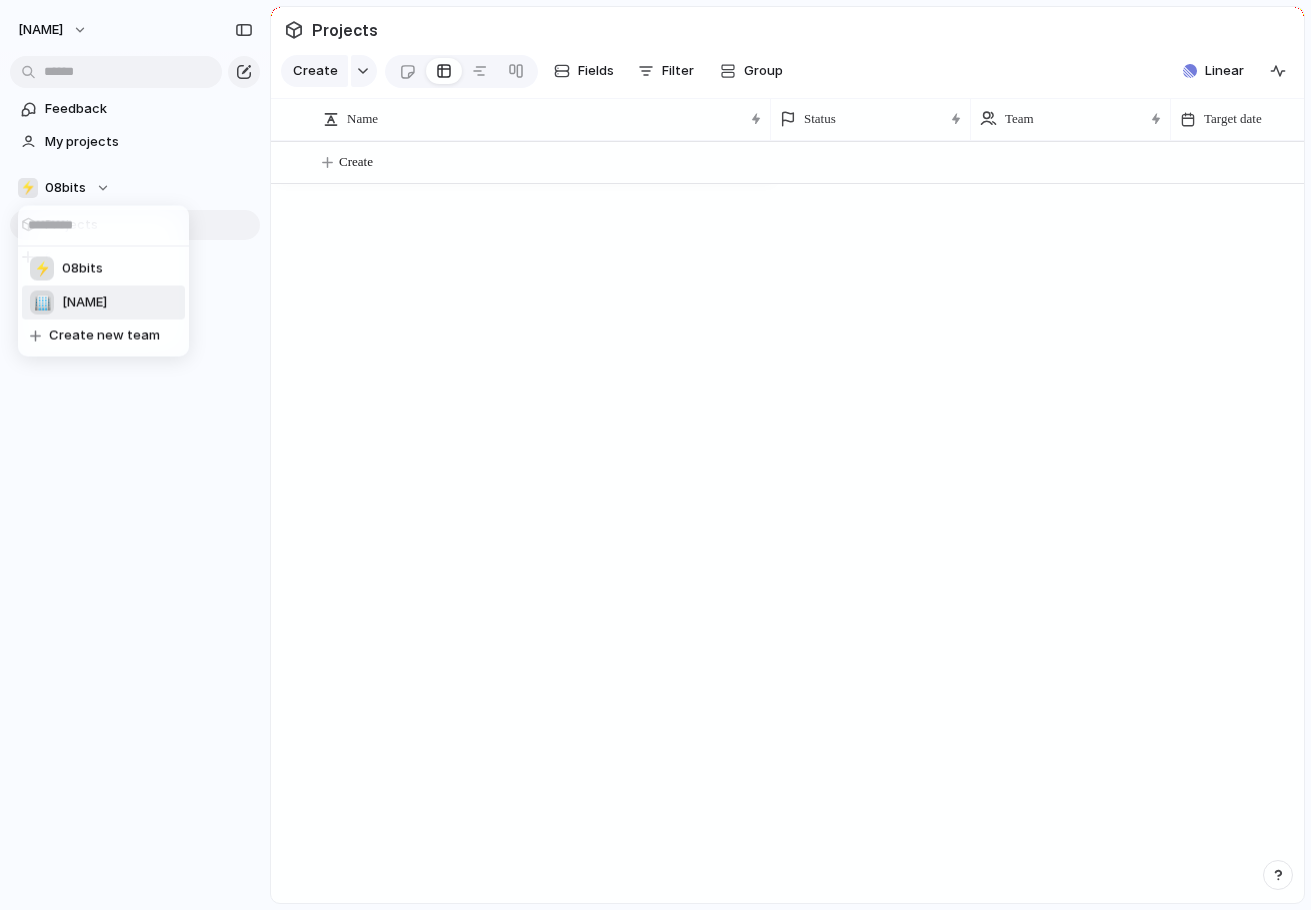 click on "[NAME]" at bounding box center (84, 303) 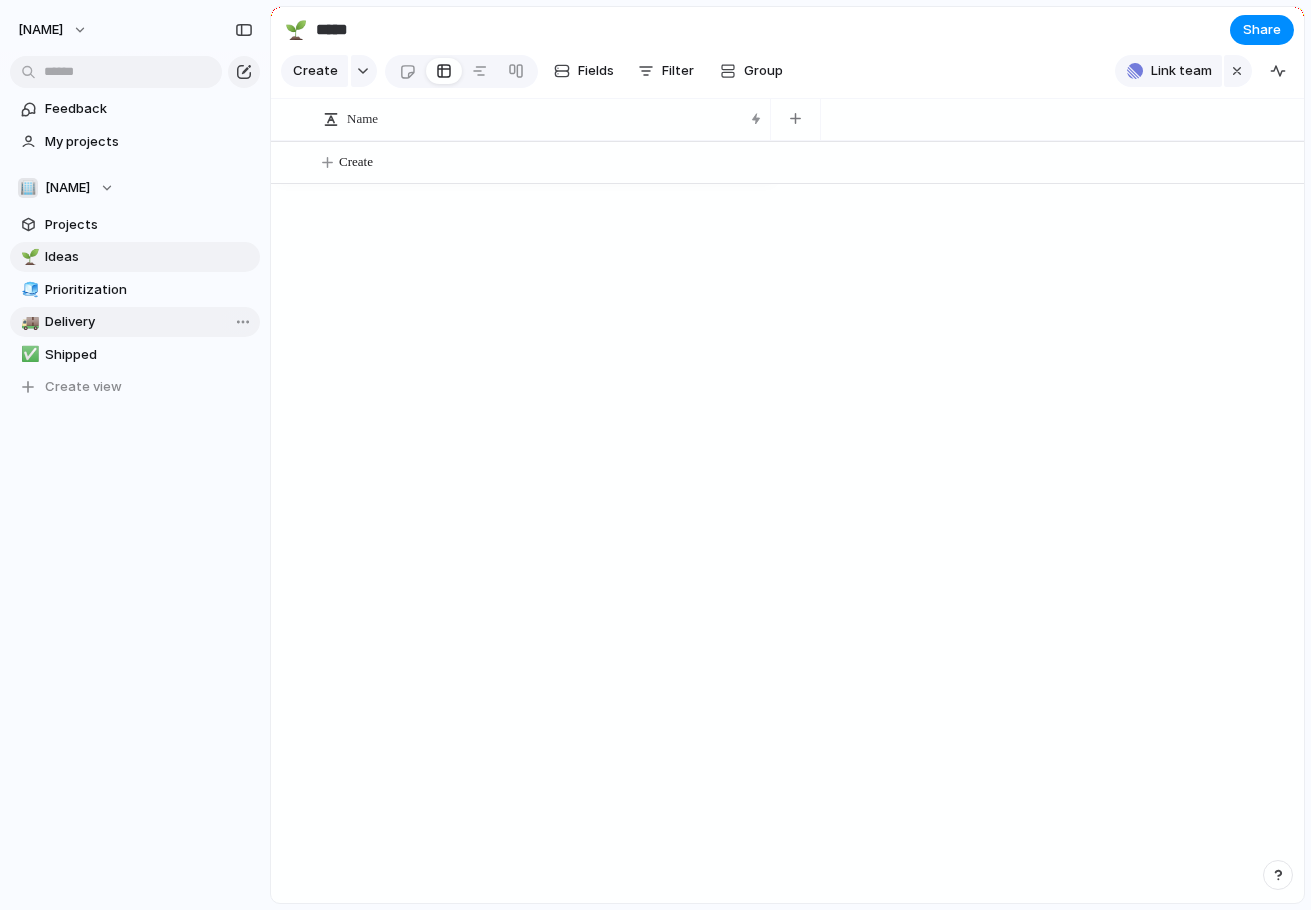 click on "Open in new tab   Copy link   Duplicate view   Rename view   Delete view" at bounding box center [655, 455] 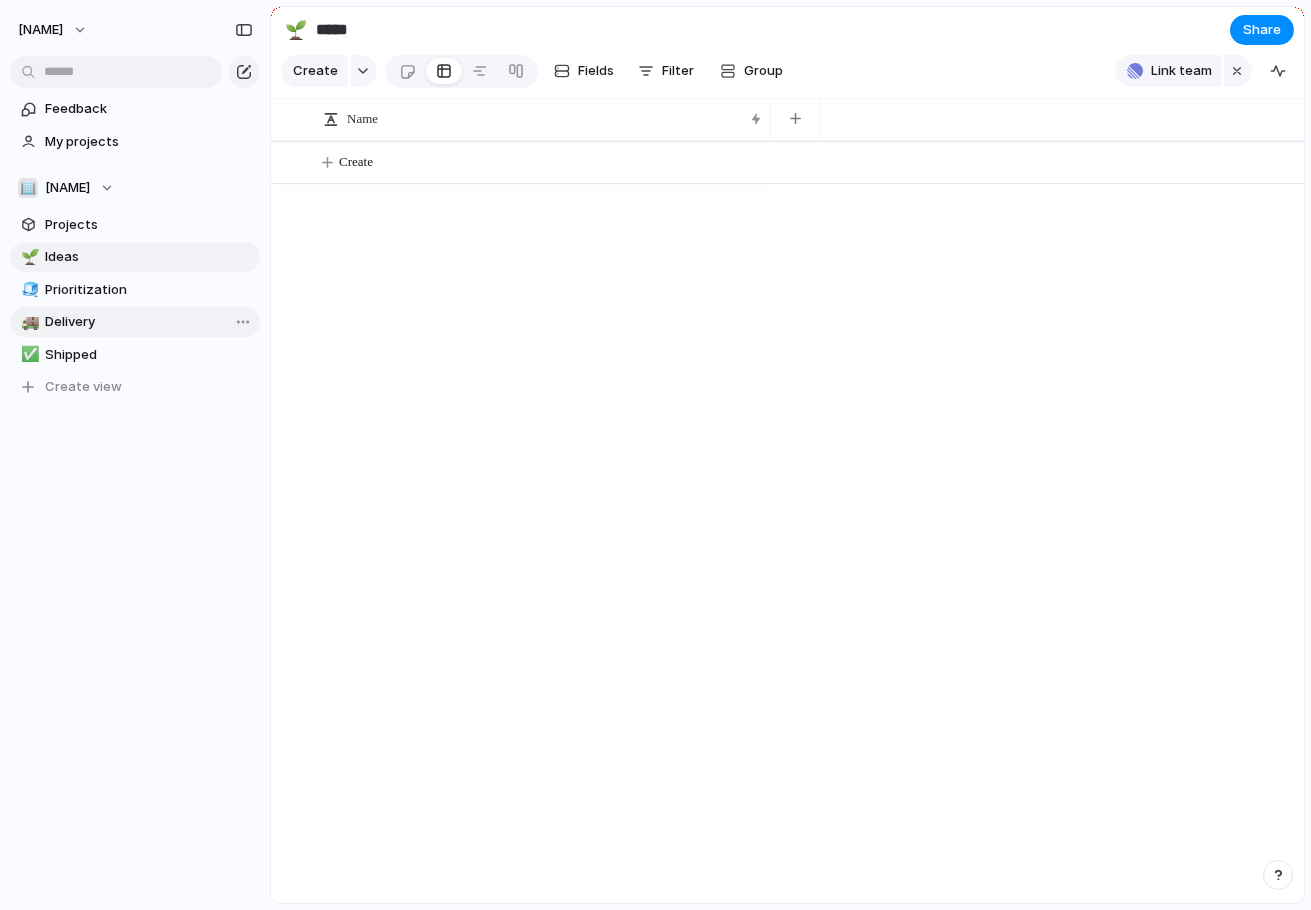 click on "Delivery" at bounding box center [149, 322] 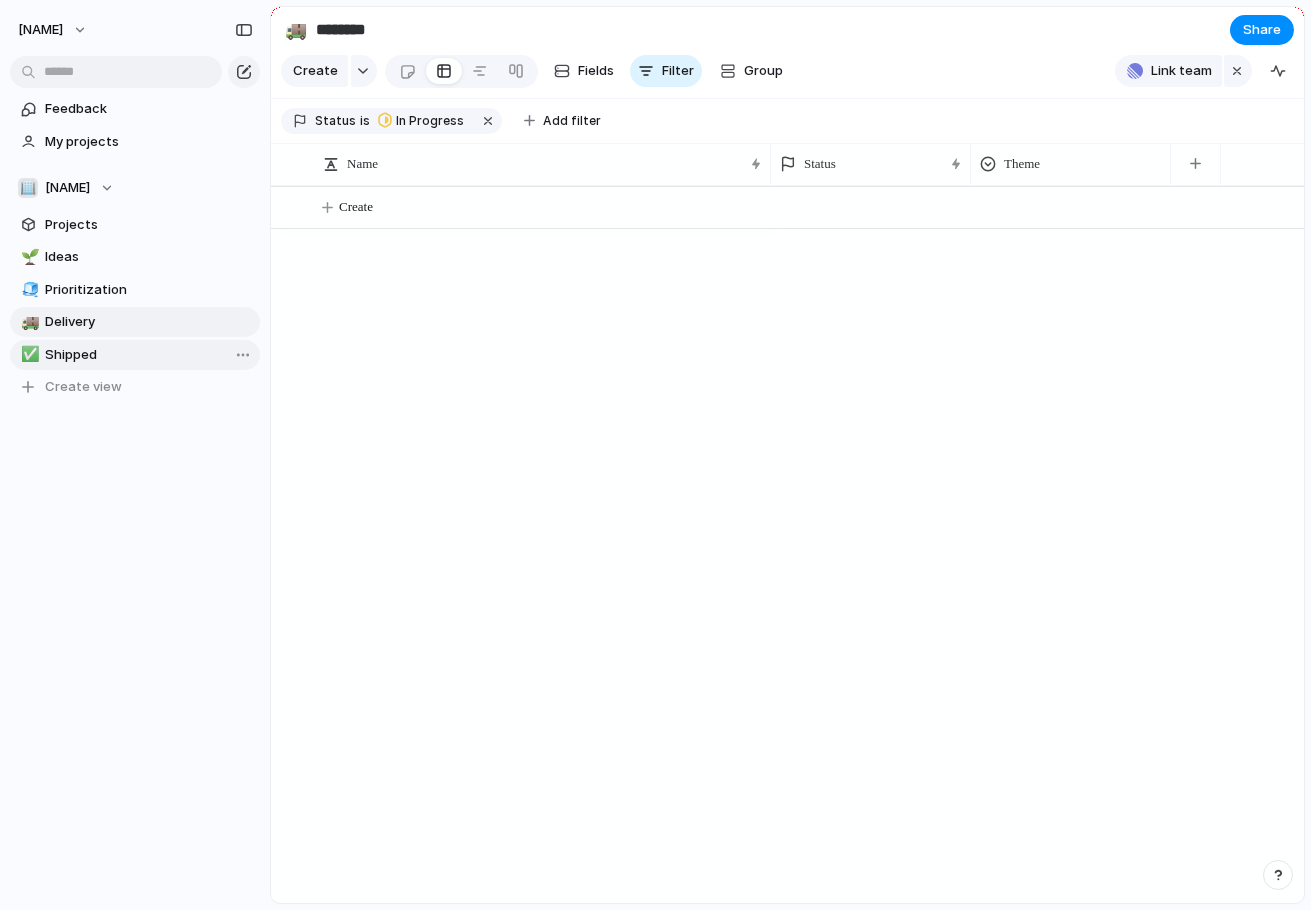 click on "Shipped" at bounding box center (149, 355) 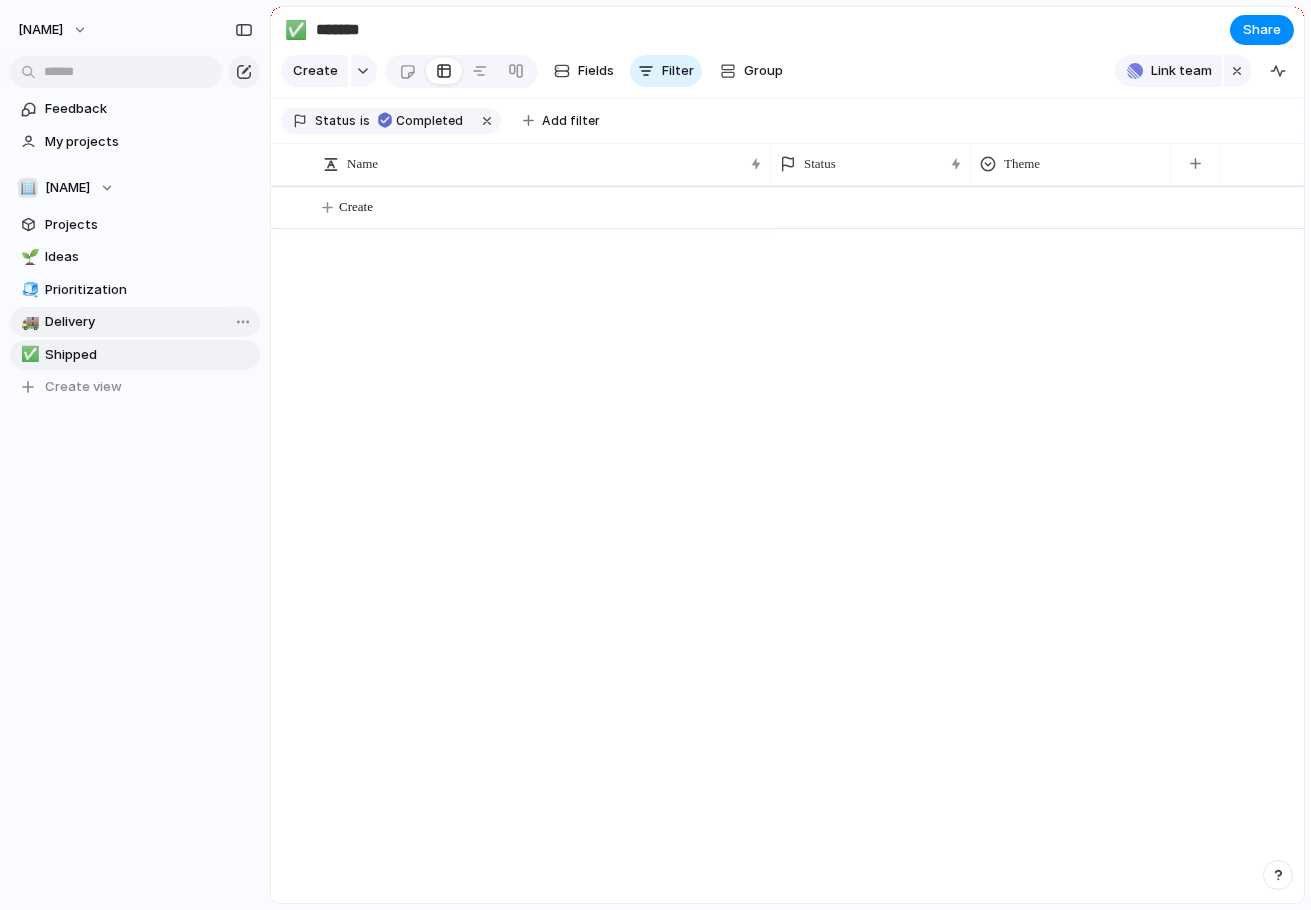 click on "Delivery" at bounding box center (149, 322) 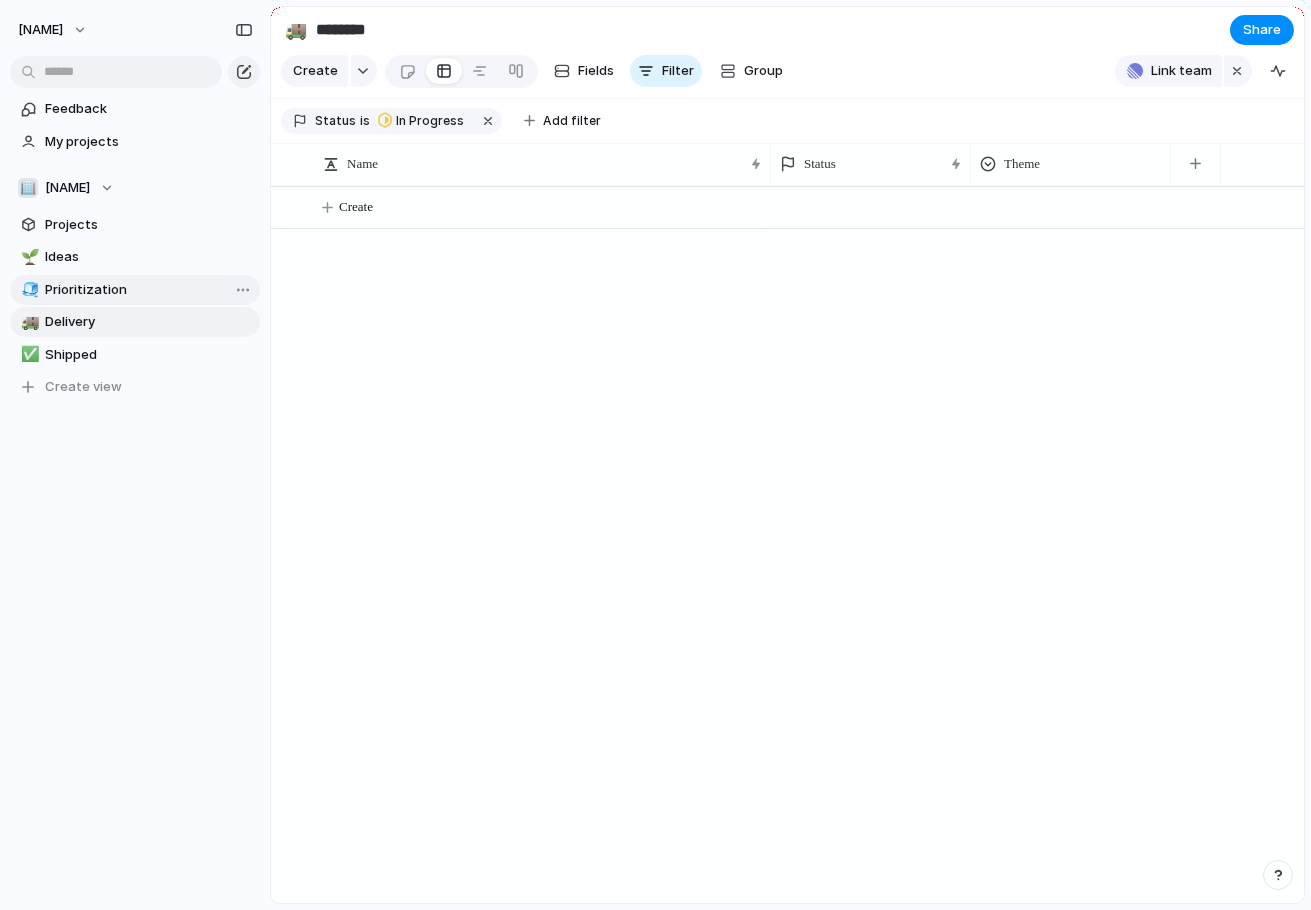 click on "Prioritization" at bounding box center (149, 290) 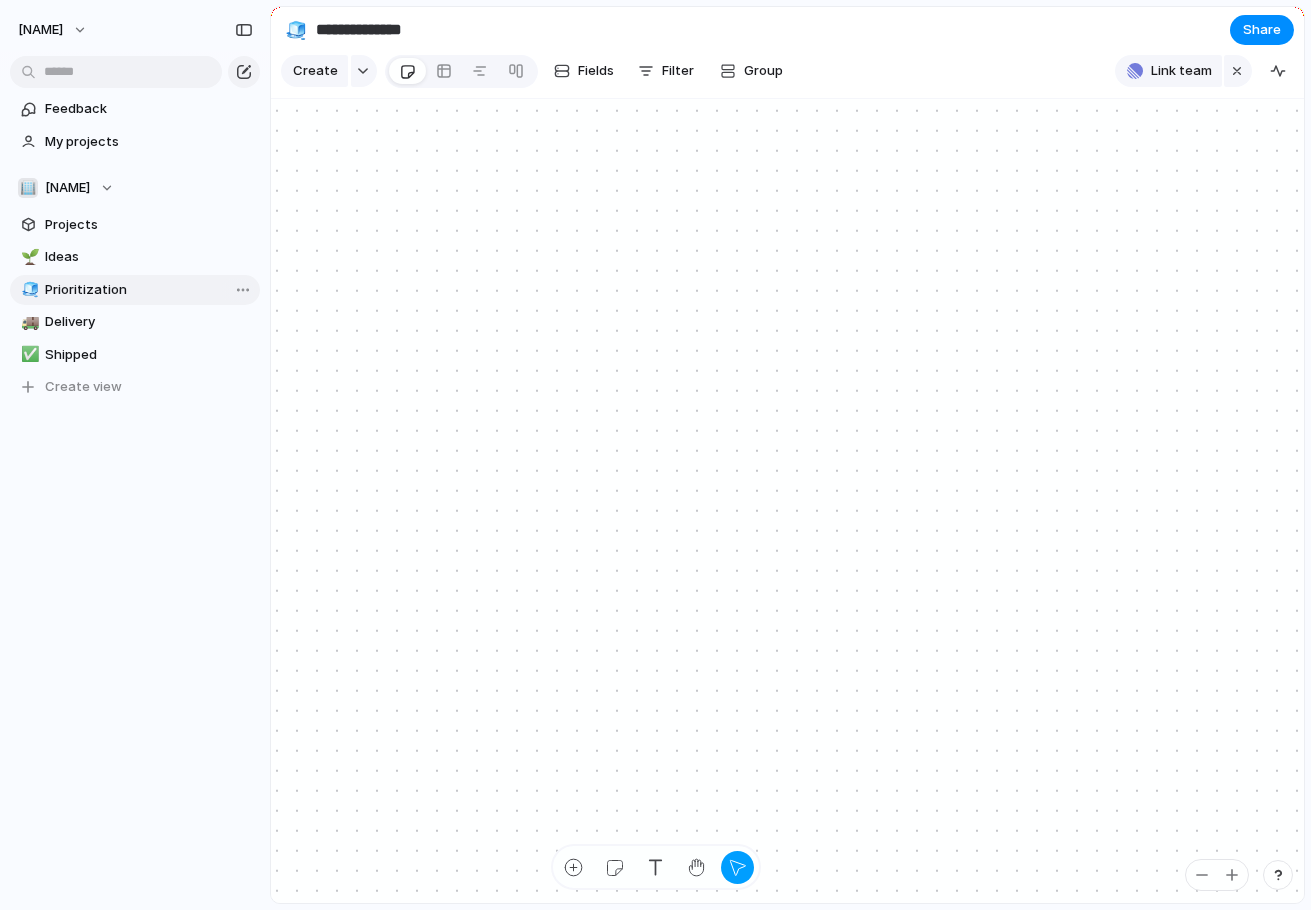 click on "Open in new tab   Copy link   Duplicate view   Rename view   Delete view" at bounding box center [655, 455] 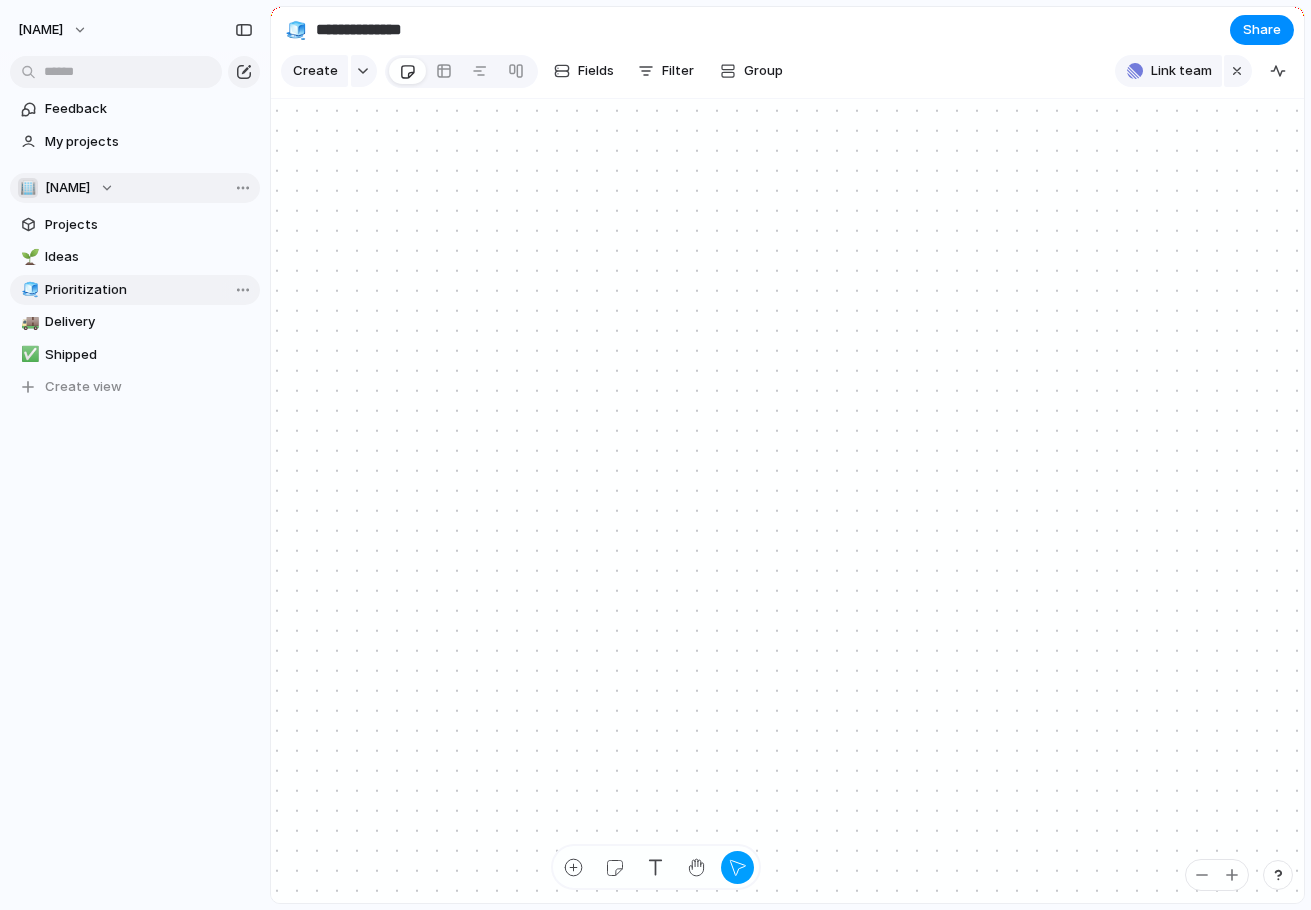 click on "🏢 [NAME]" at bounding box center [66, 188] 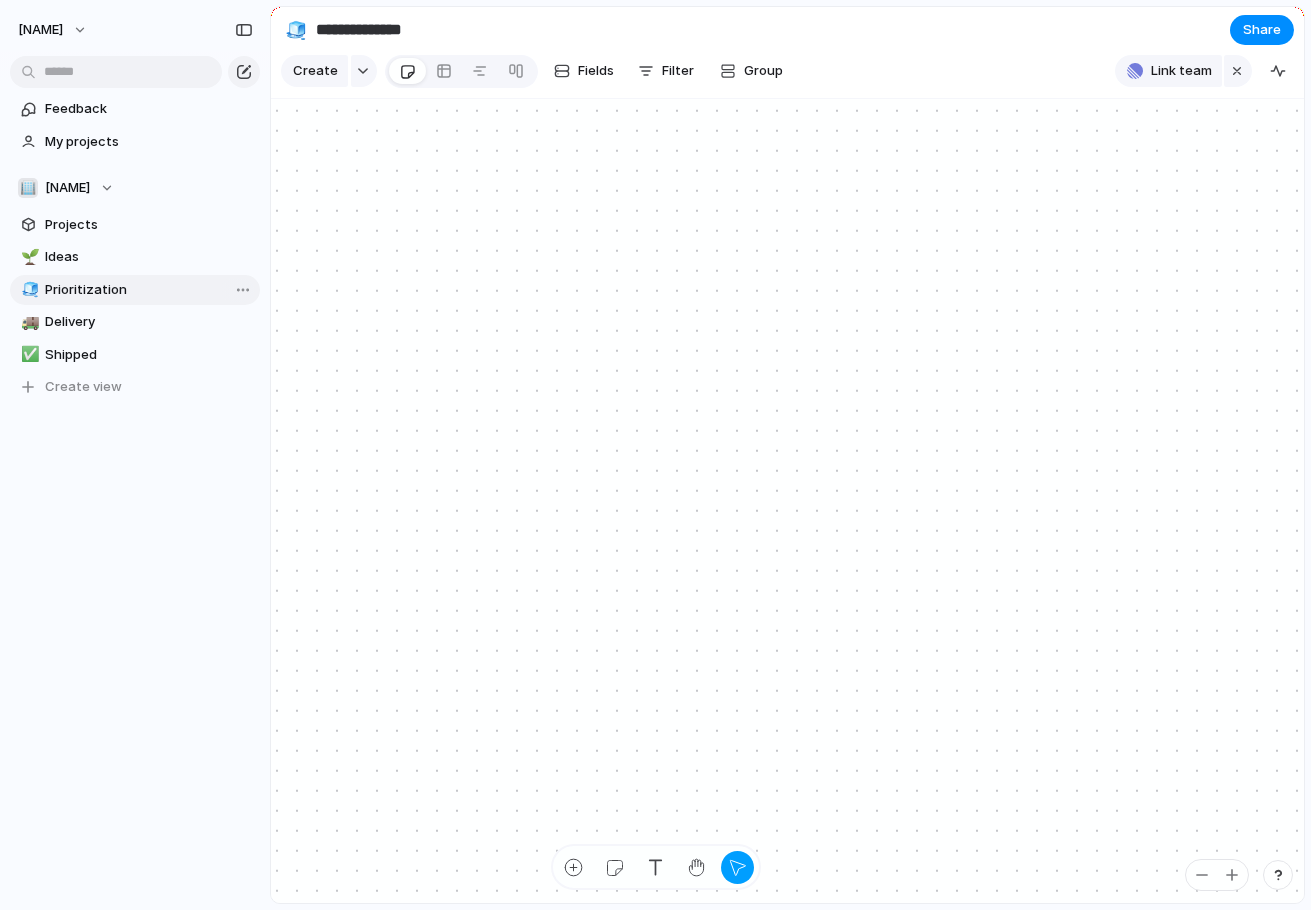 click on "⚡ 08bits   🏢 [NAME]   Create new team" at bounding box center [655, 455] 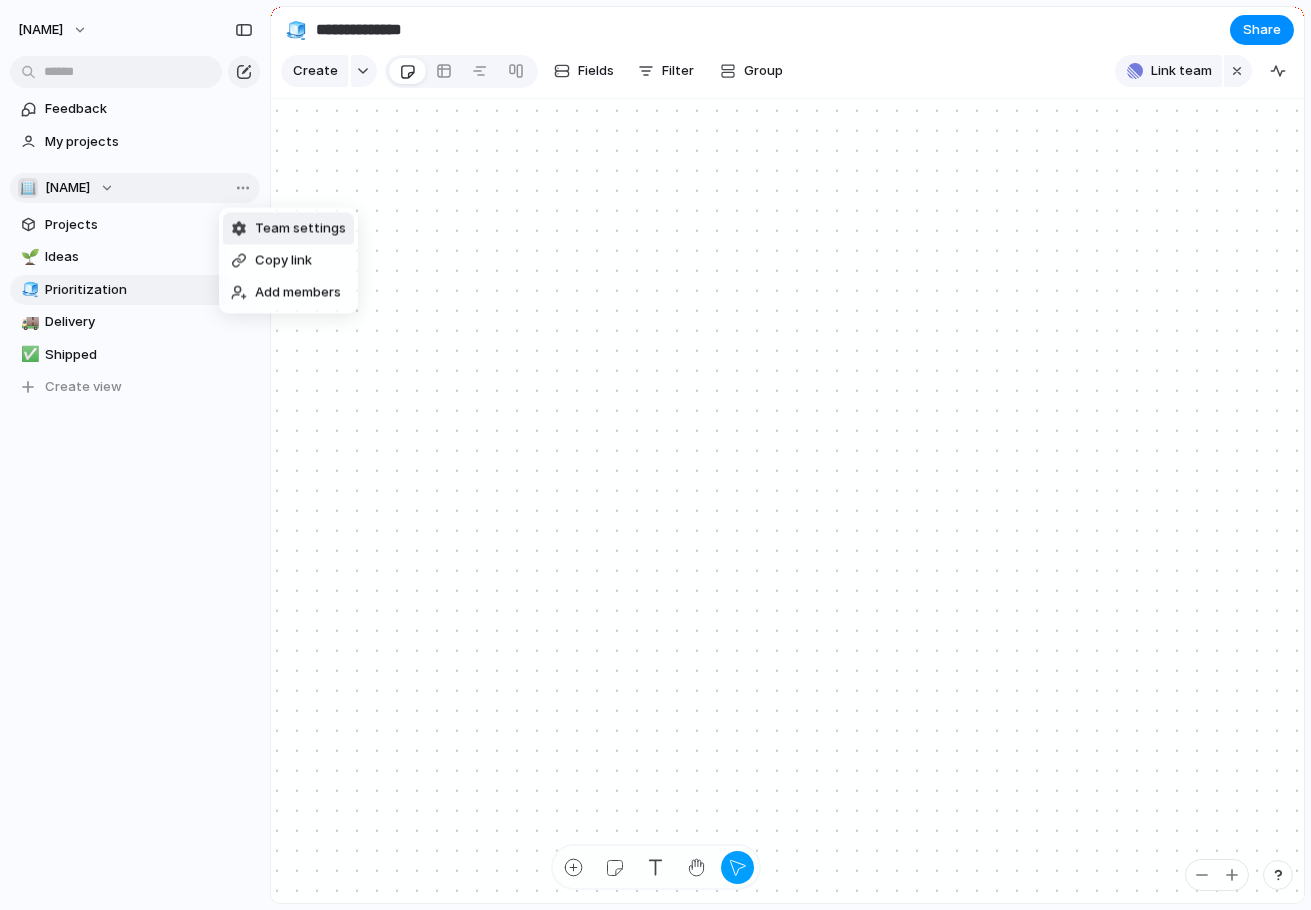 click on "Team settings" at bounding box center (300, 229) 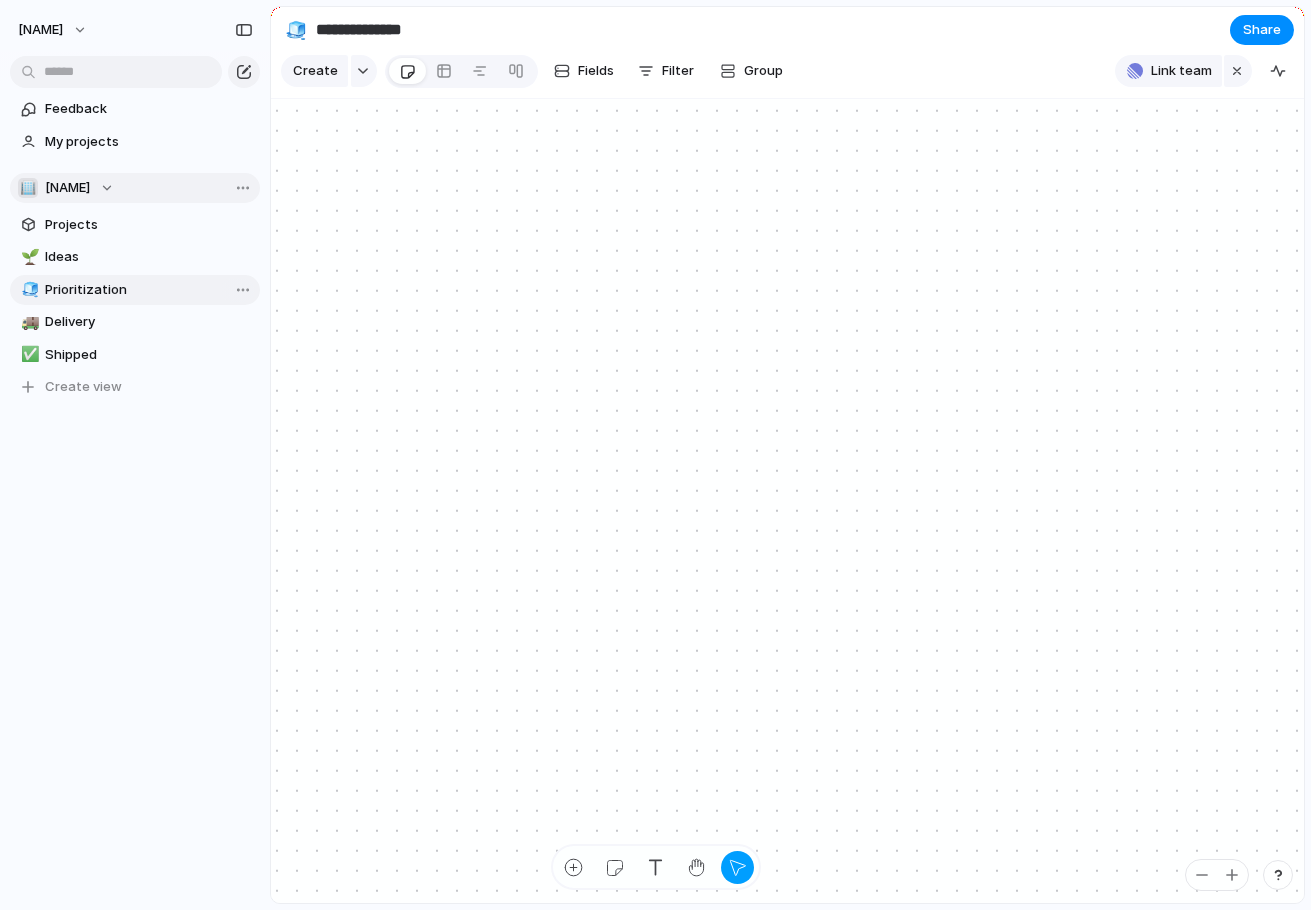 click on "🏢" at bounding box center (28, 188) 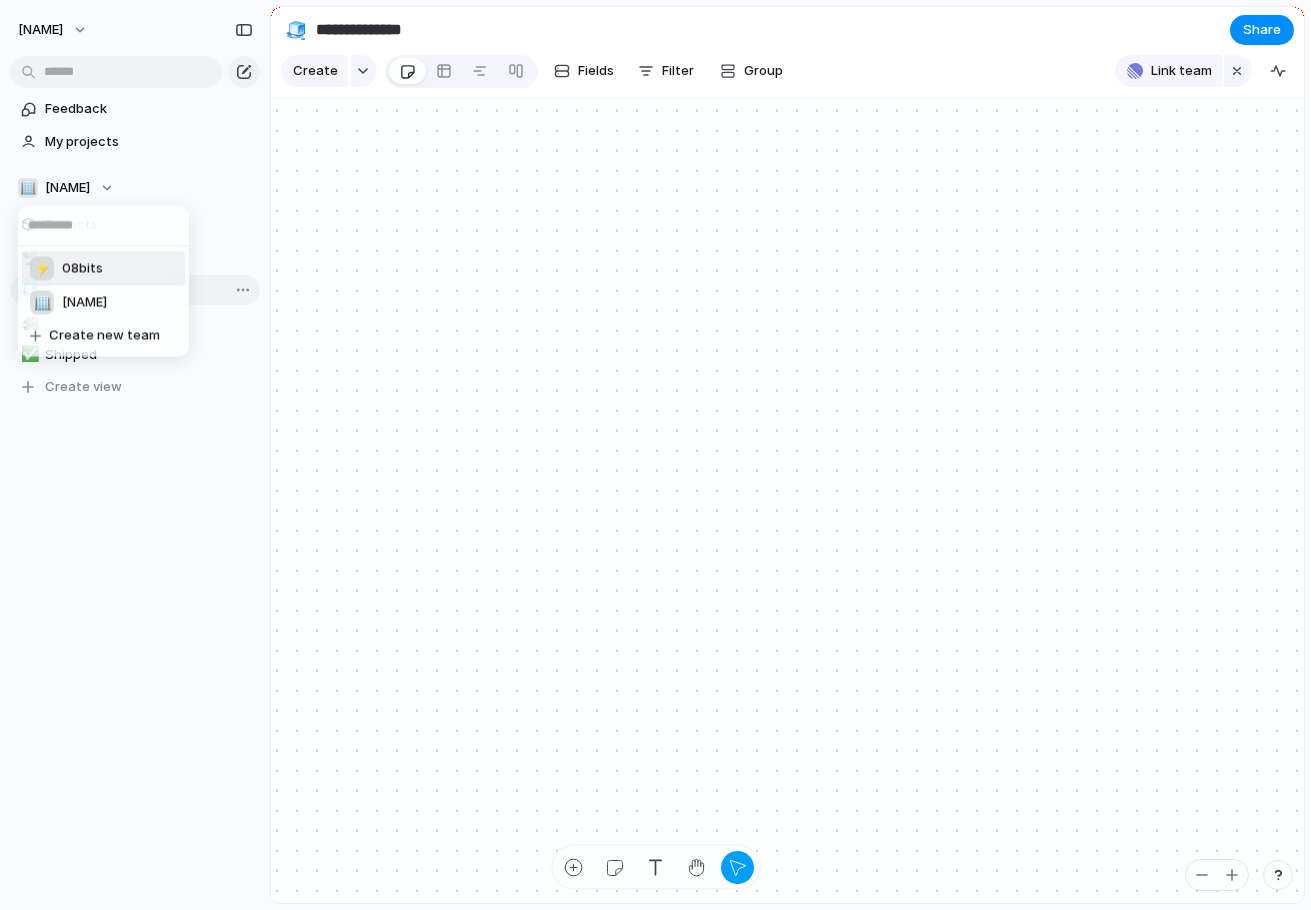 click on "08bits" at bounding box center [82, 269] 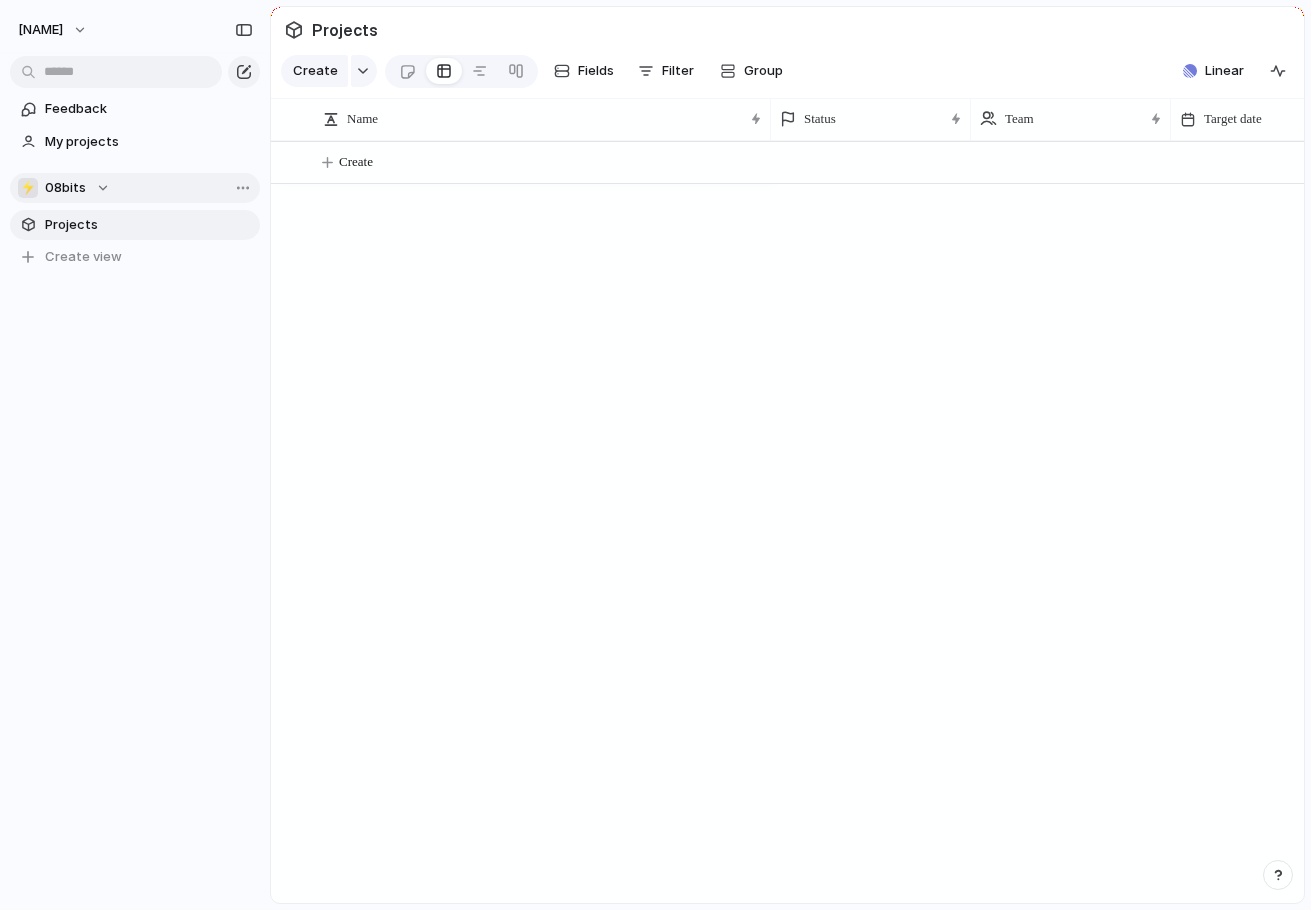 click on "08bits" at bounding box center [65, 188] 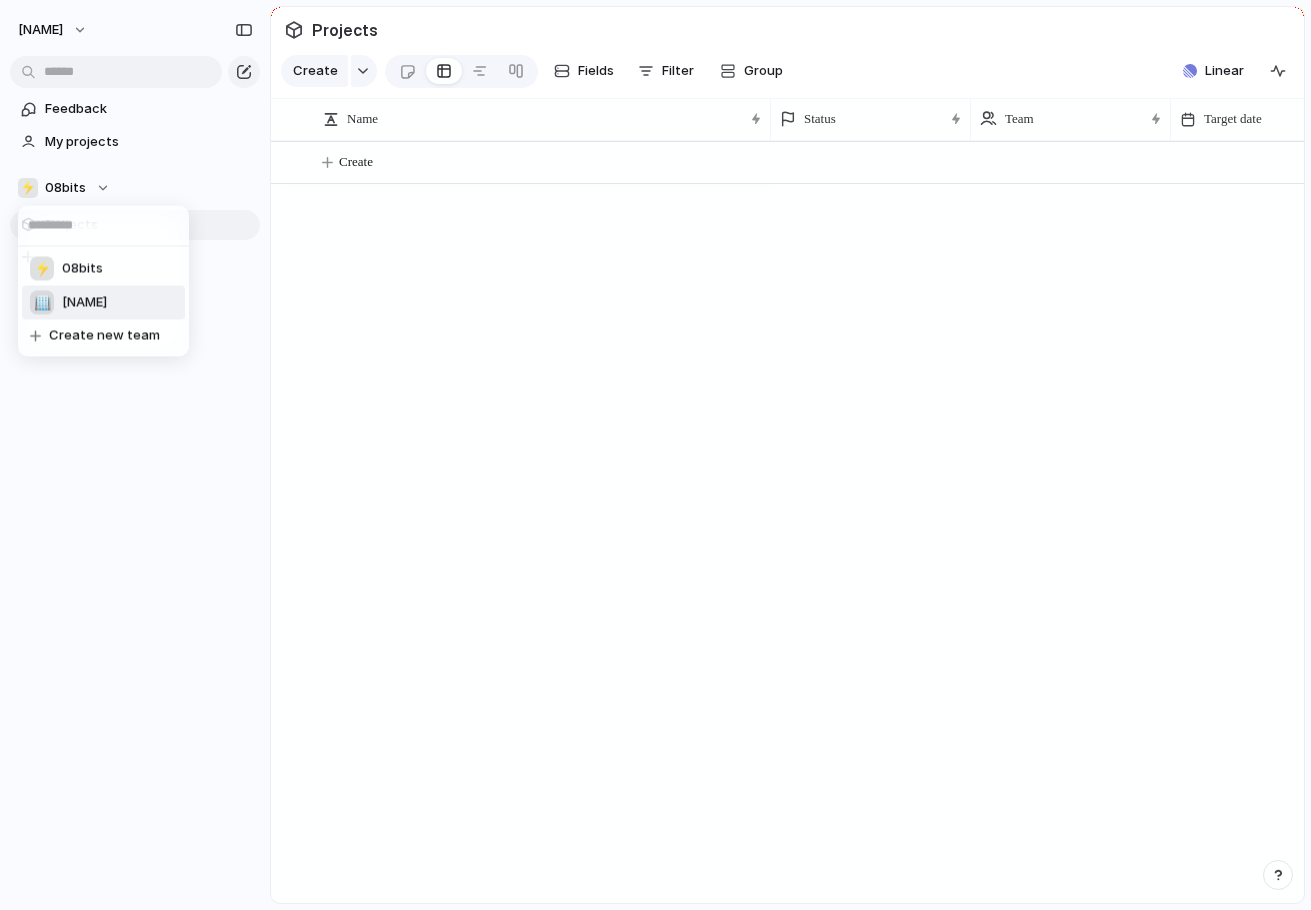 click on "[NAME]" at bounding box center (84, 303) 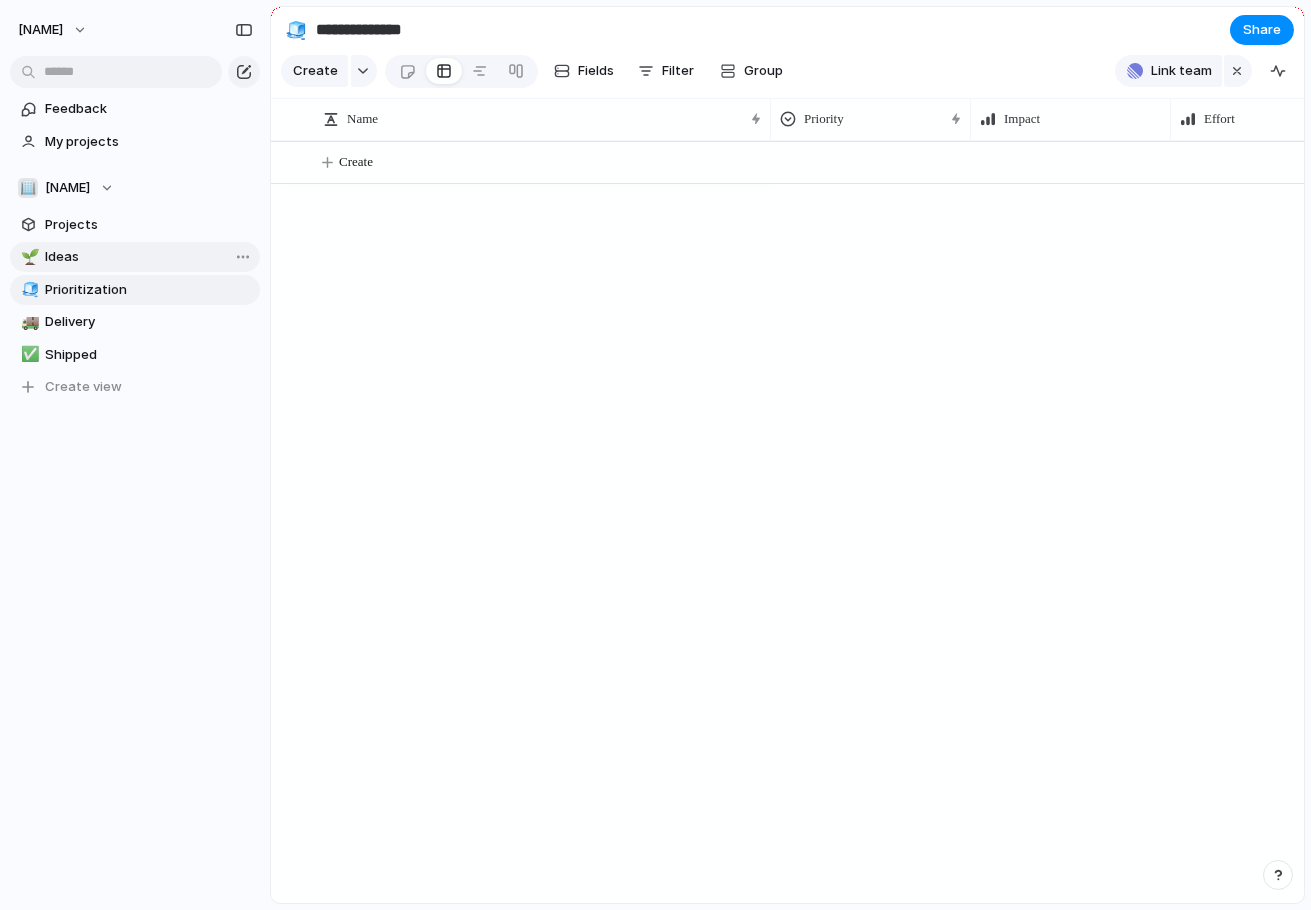 click on "Ideas" at bounding box center (149, 257) 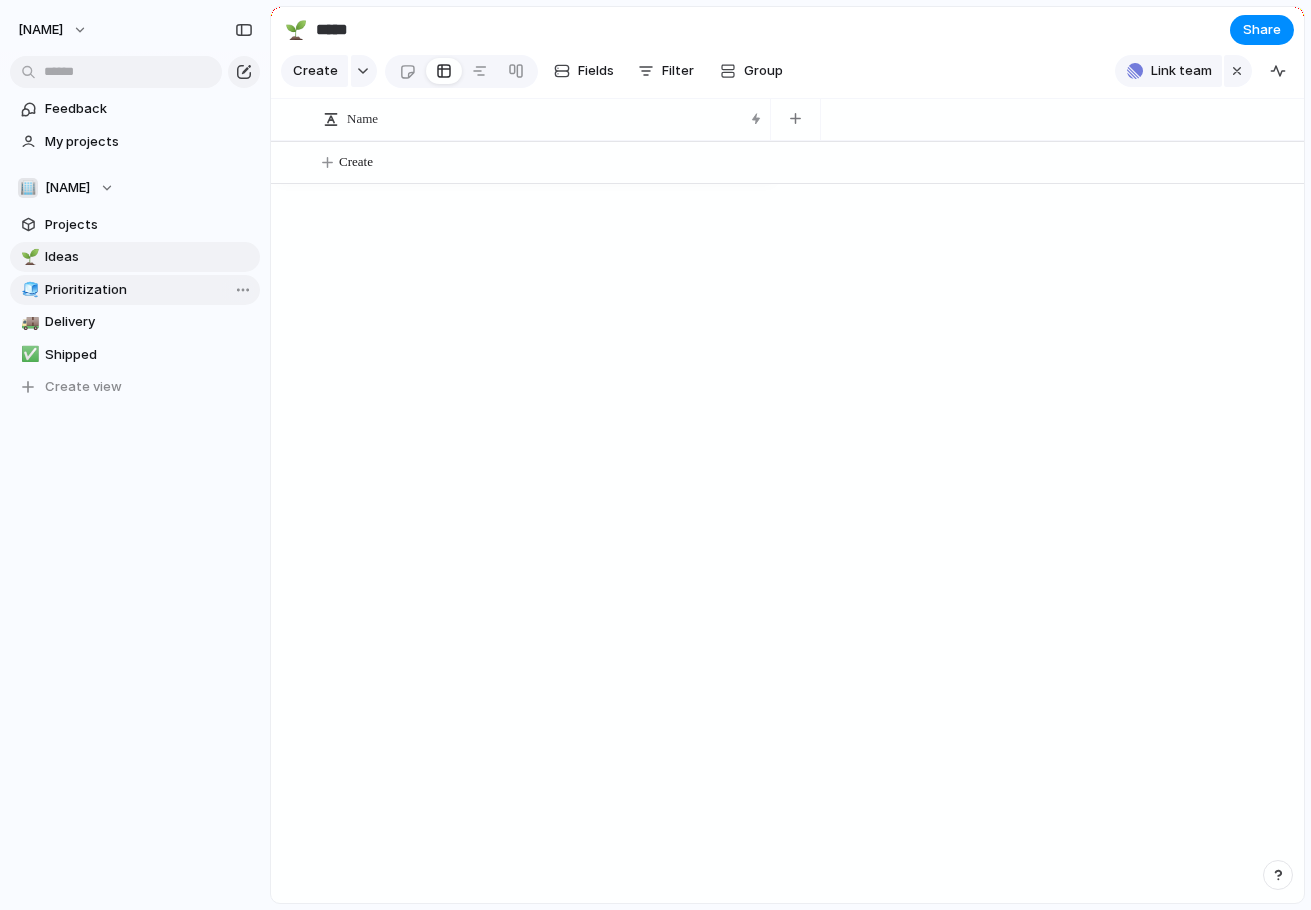 click on "🧊 Prioritization" at bounding box center [135, 290] 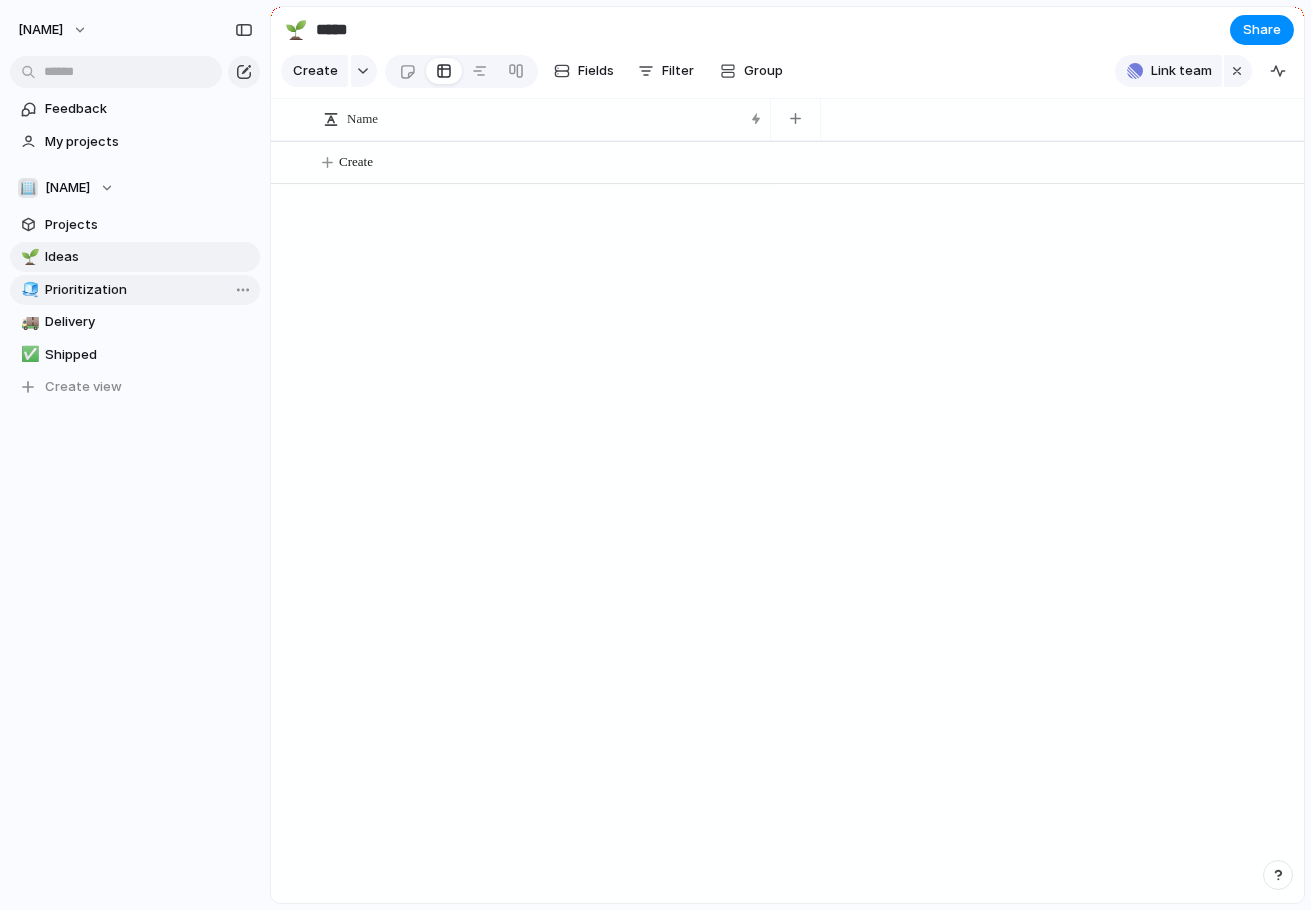 type on "**********" 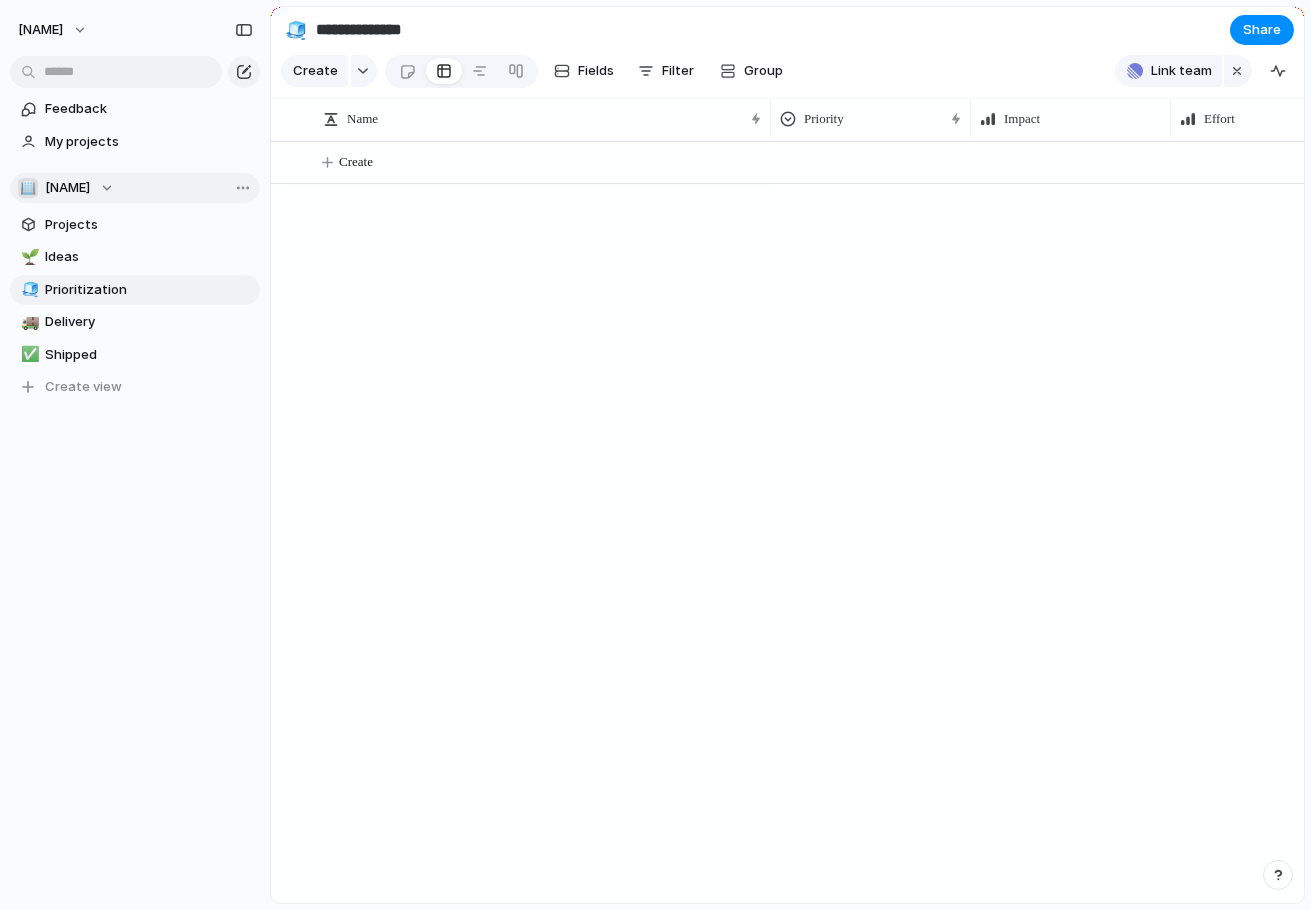 click on "🏢 [NAME]" at bounding box center (66, 188) 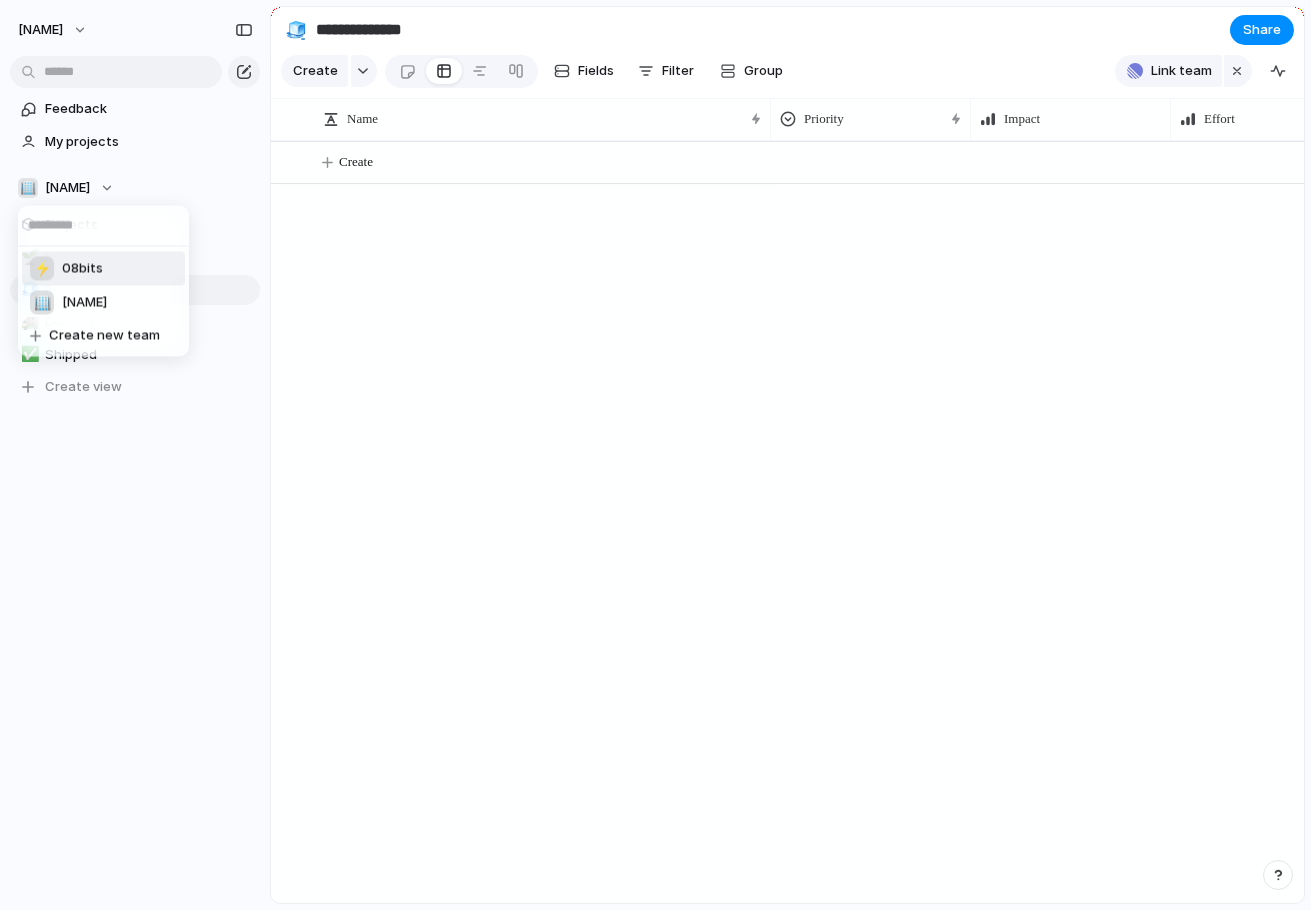 click on "⚡ 08bits" at bounding box center [103, 269] 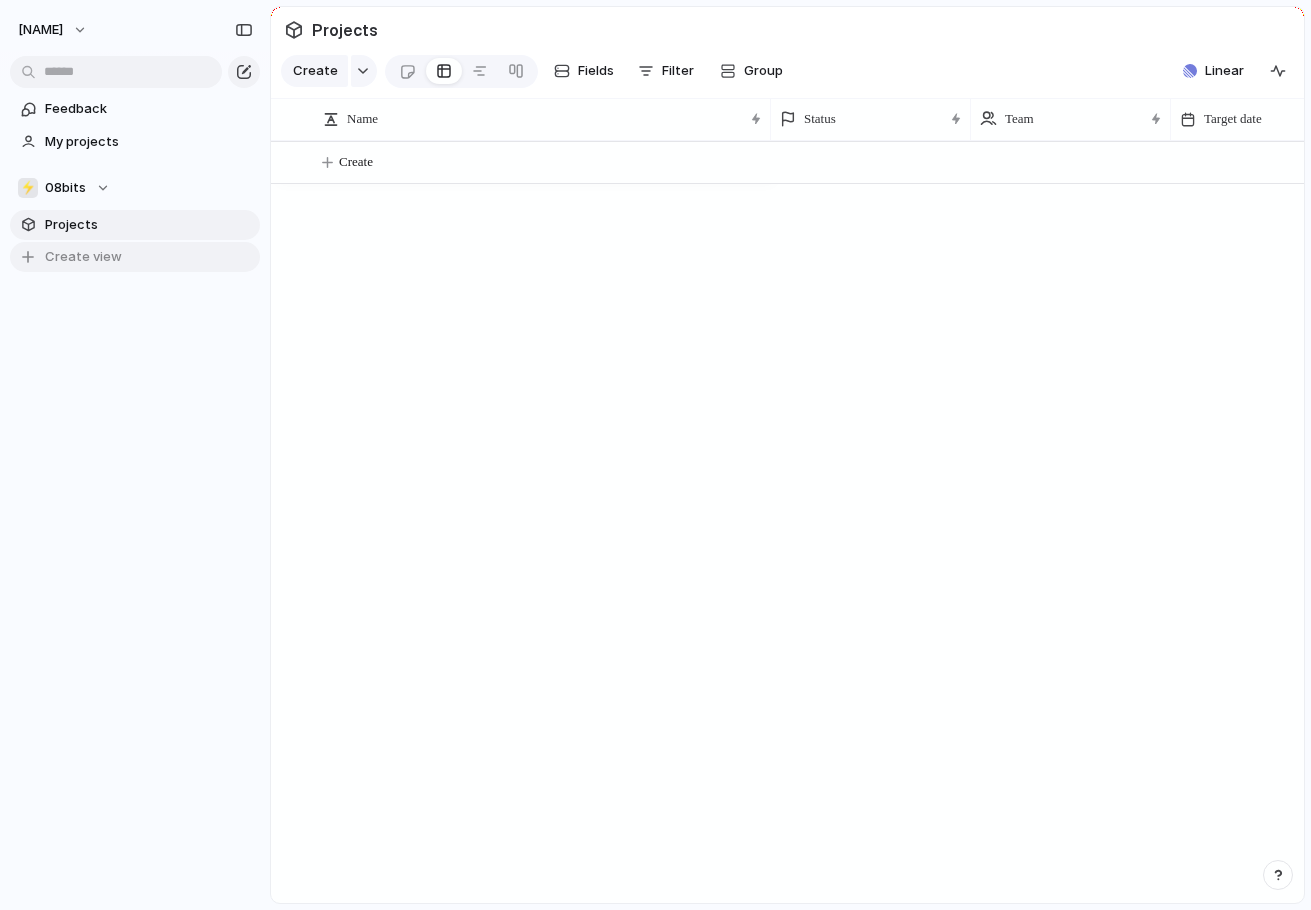 click on "Create view" at bounding box center (83, 257) 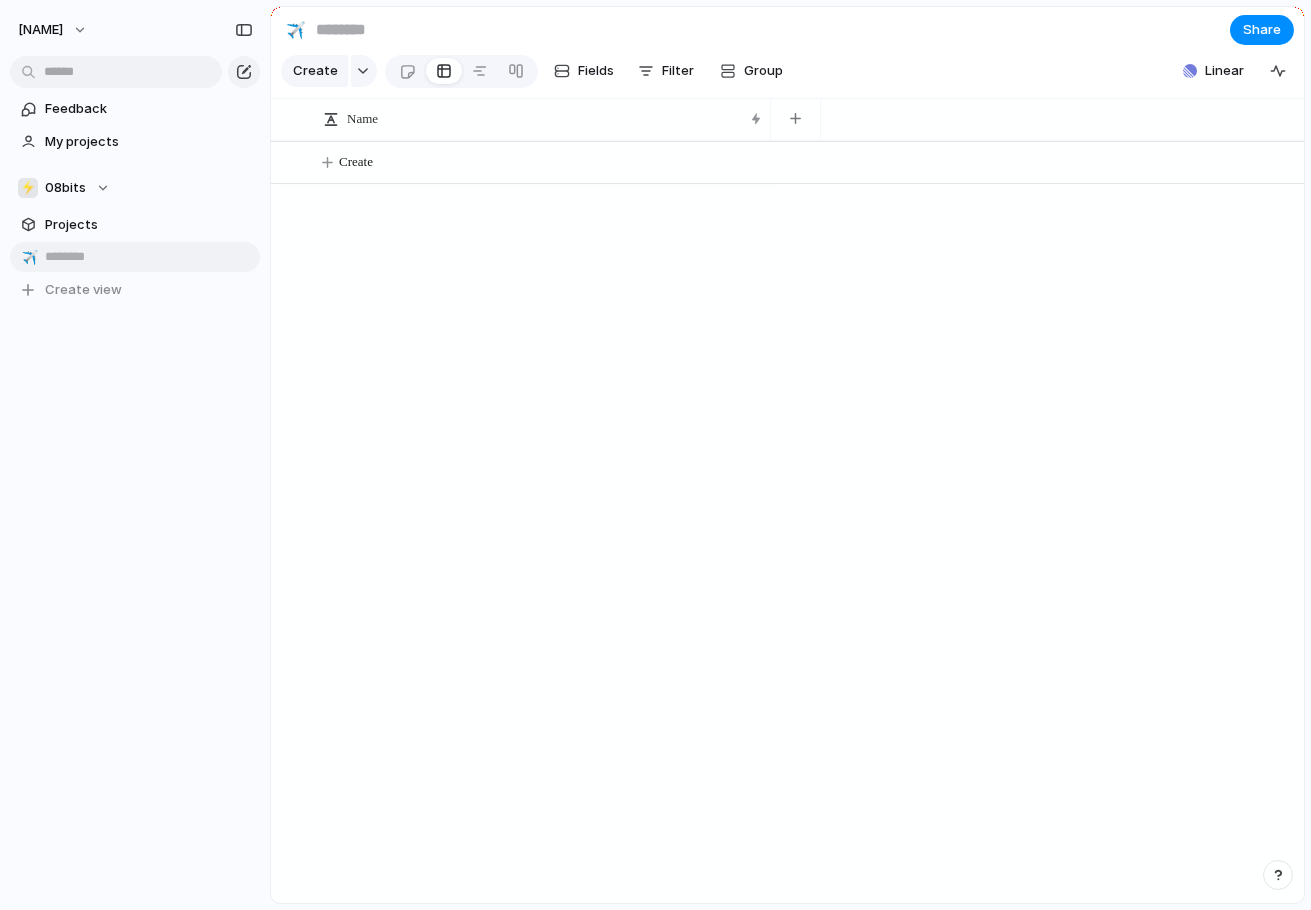 click on "✈️" at bounding box center [28, 257] 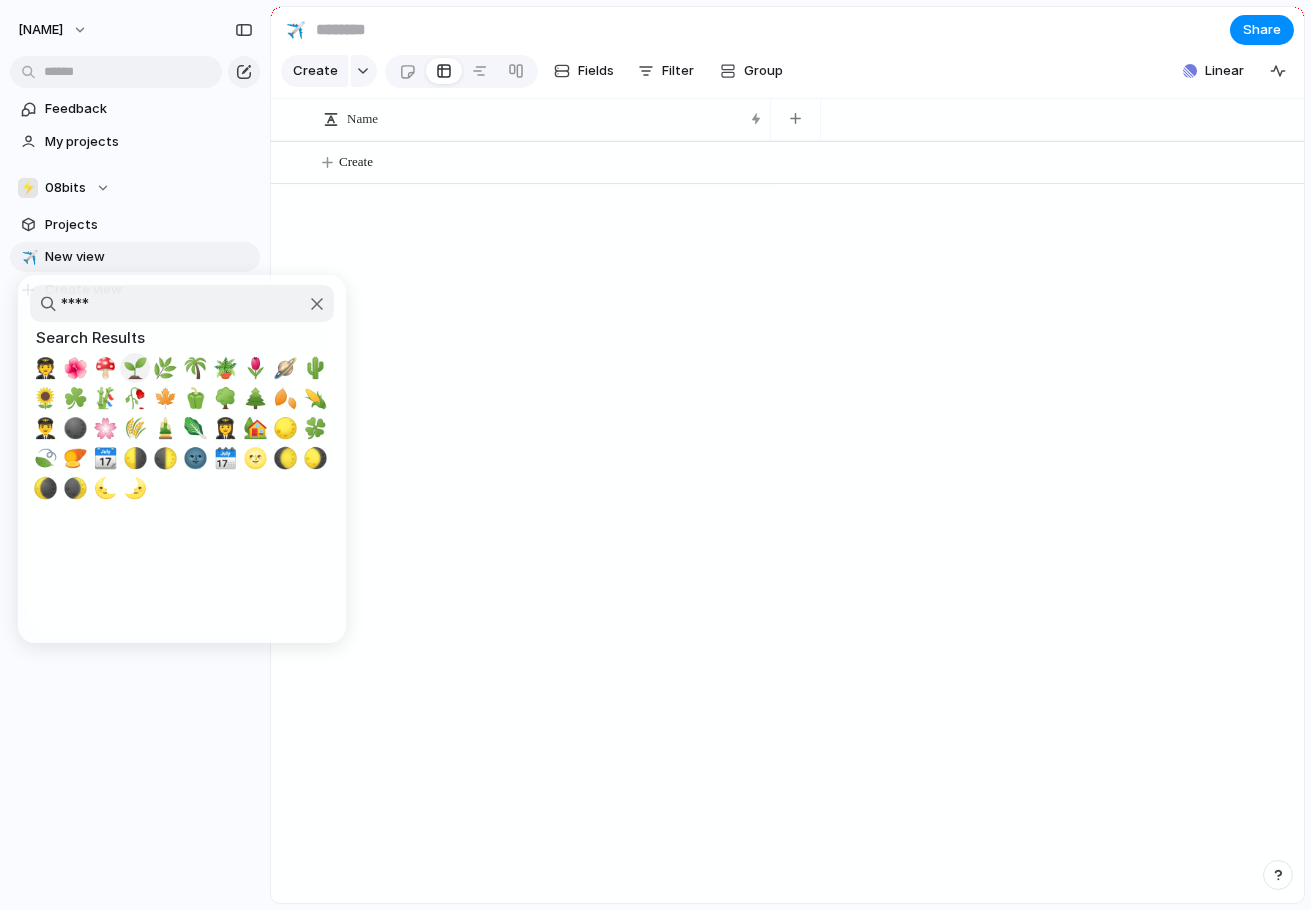 type on "****" 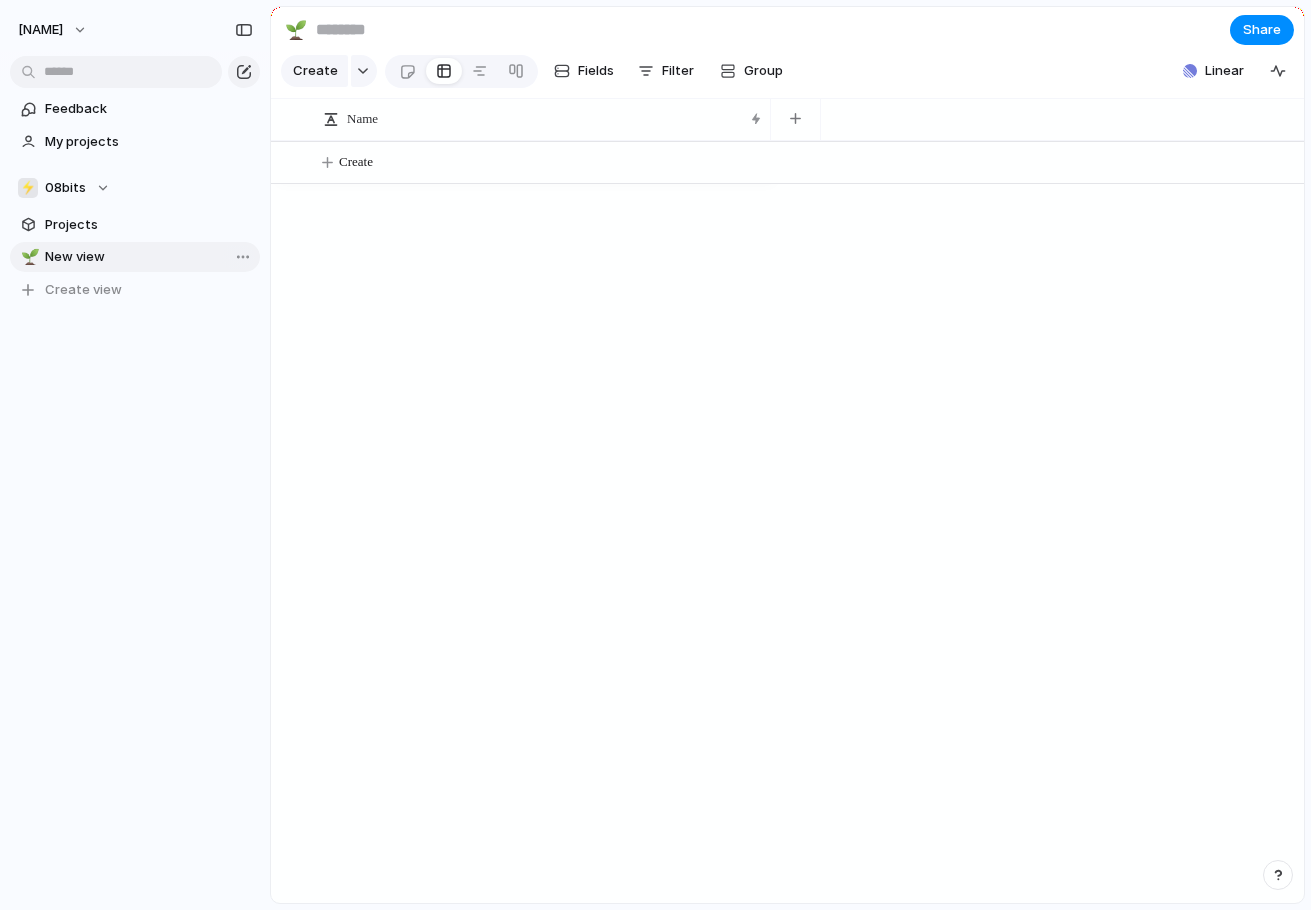 click on "New view" at bounding box center [149, 257] 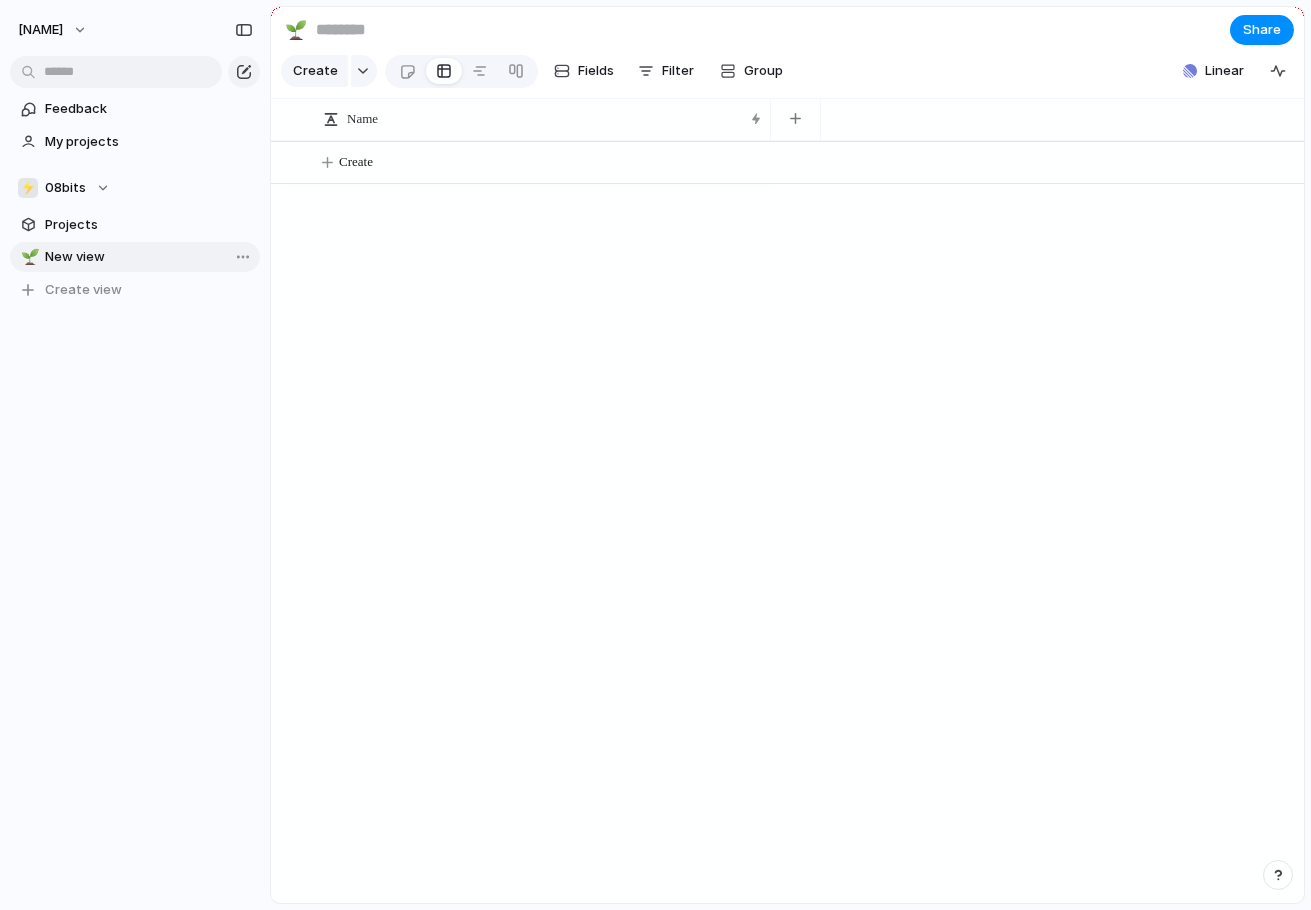 click on "New view" at bounding box center [149, 257] 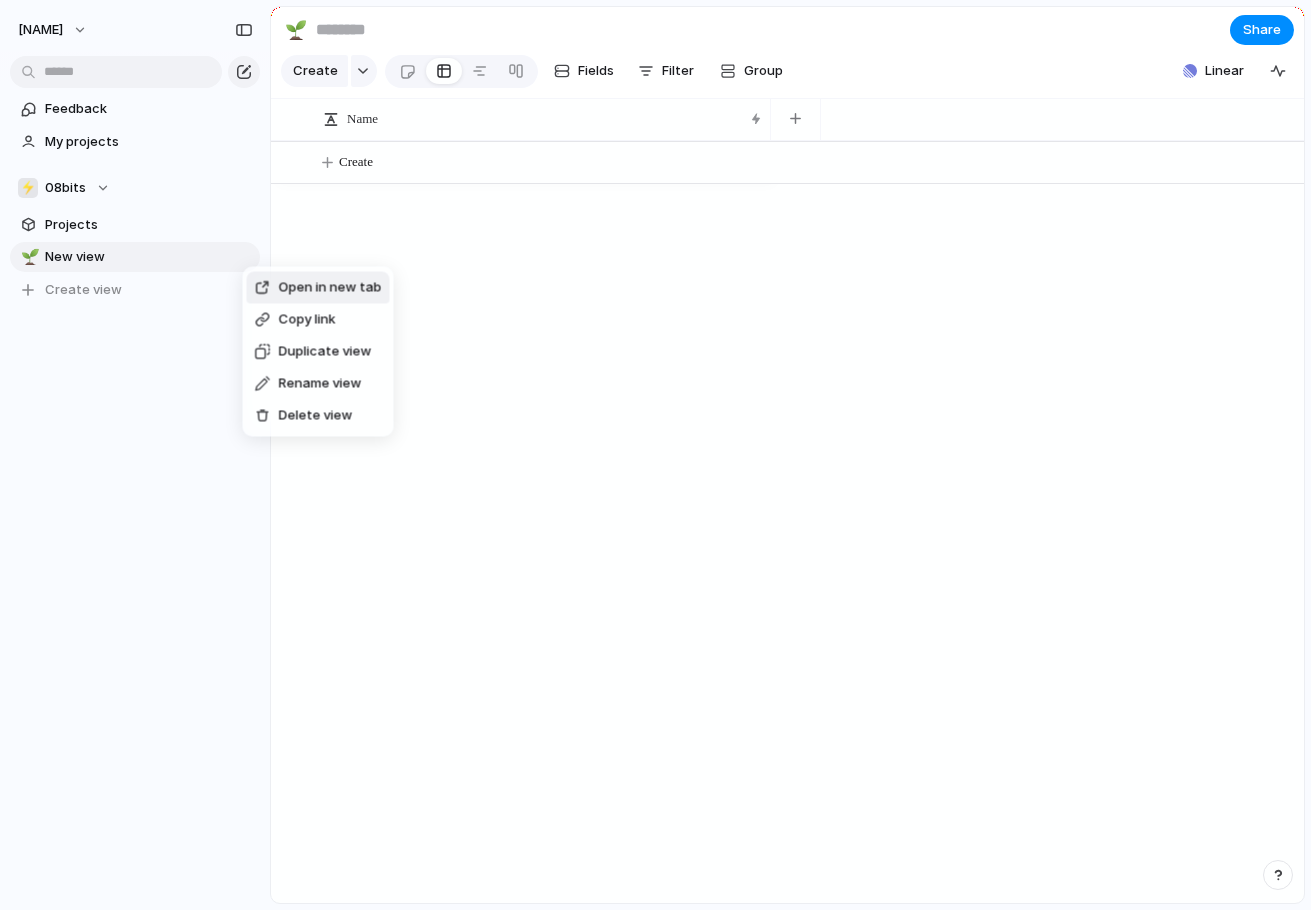 click on "Rename view" at bounding box center [320, 384] 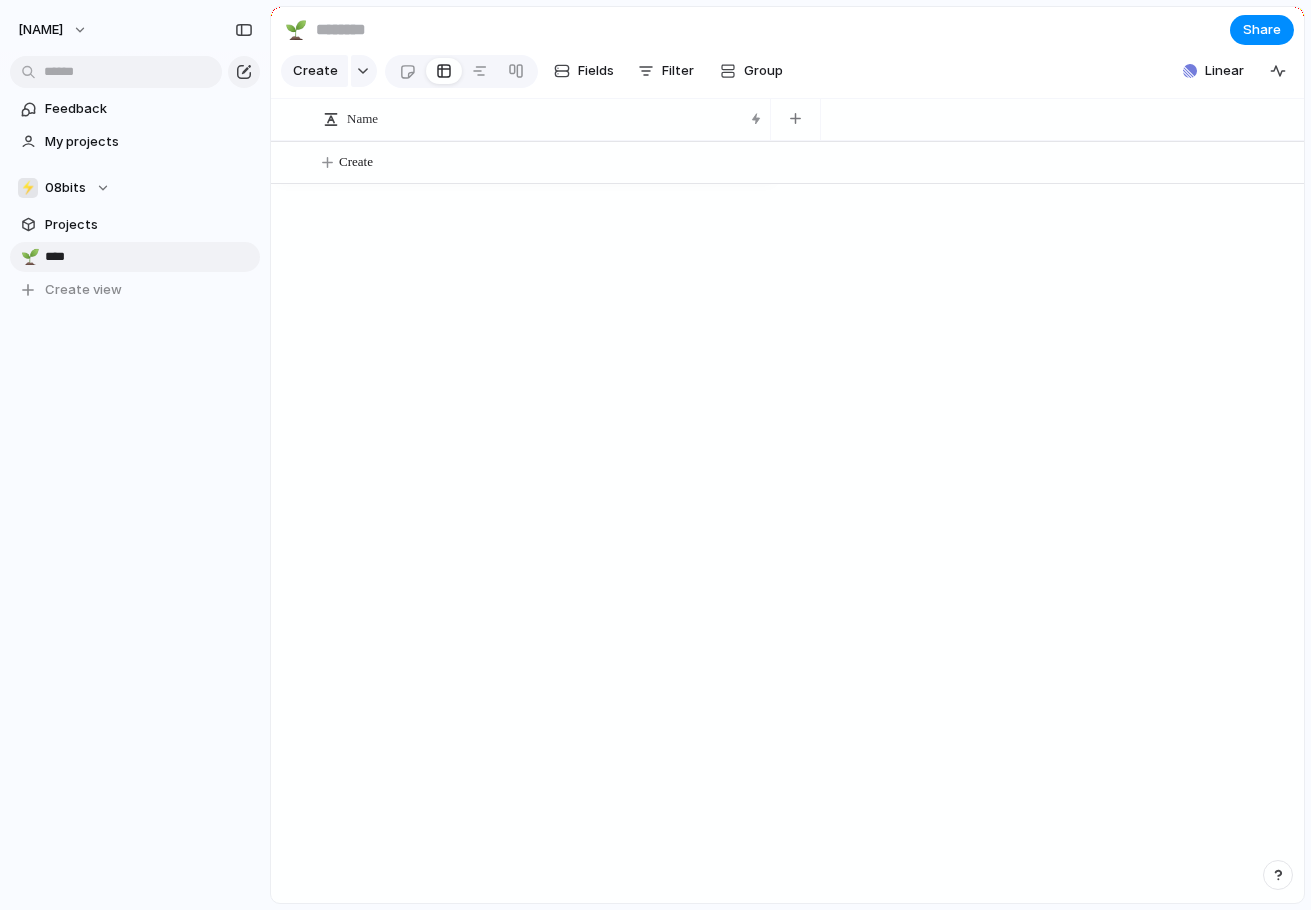 type on "*****" 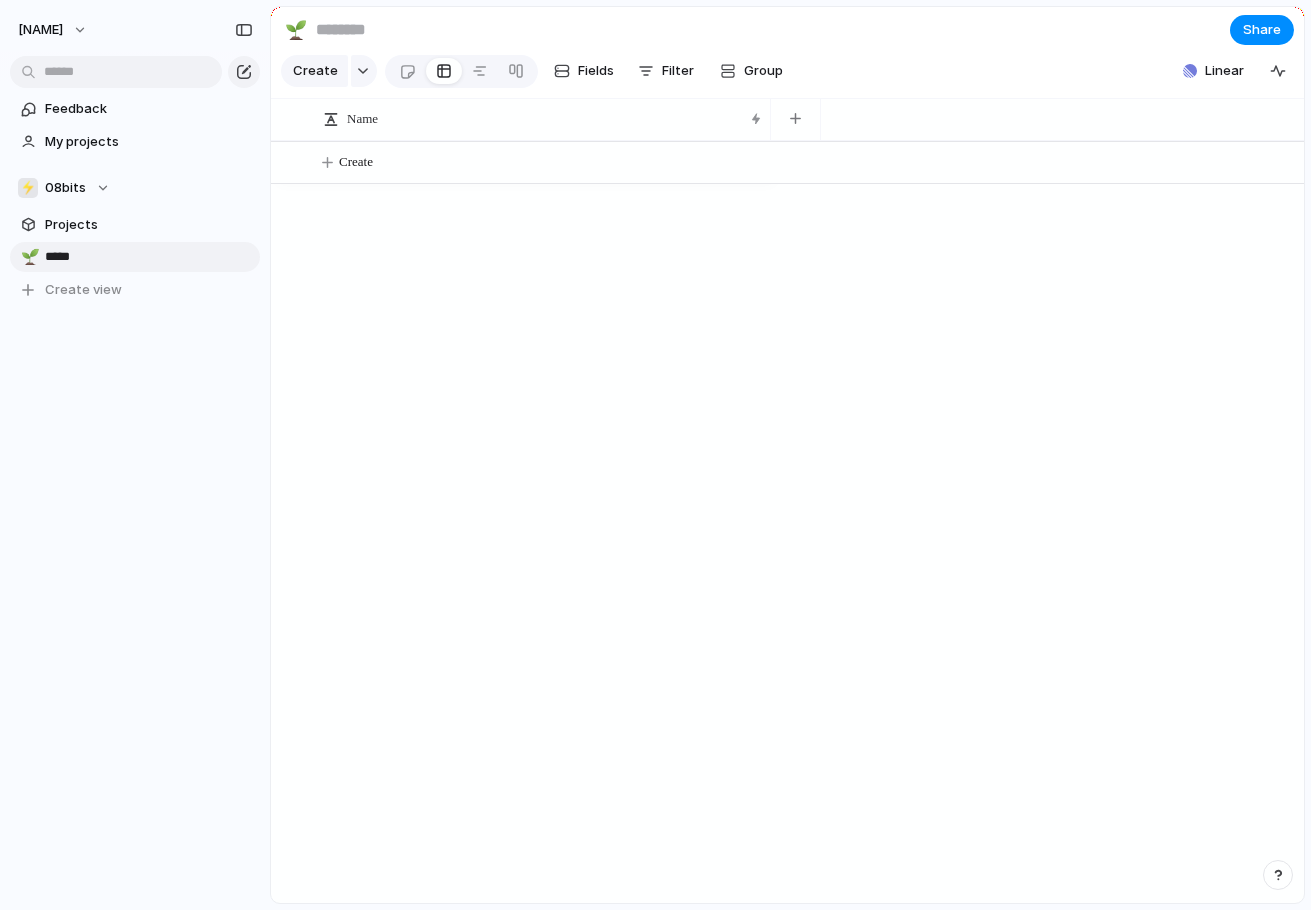 type on "*****" 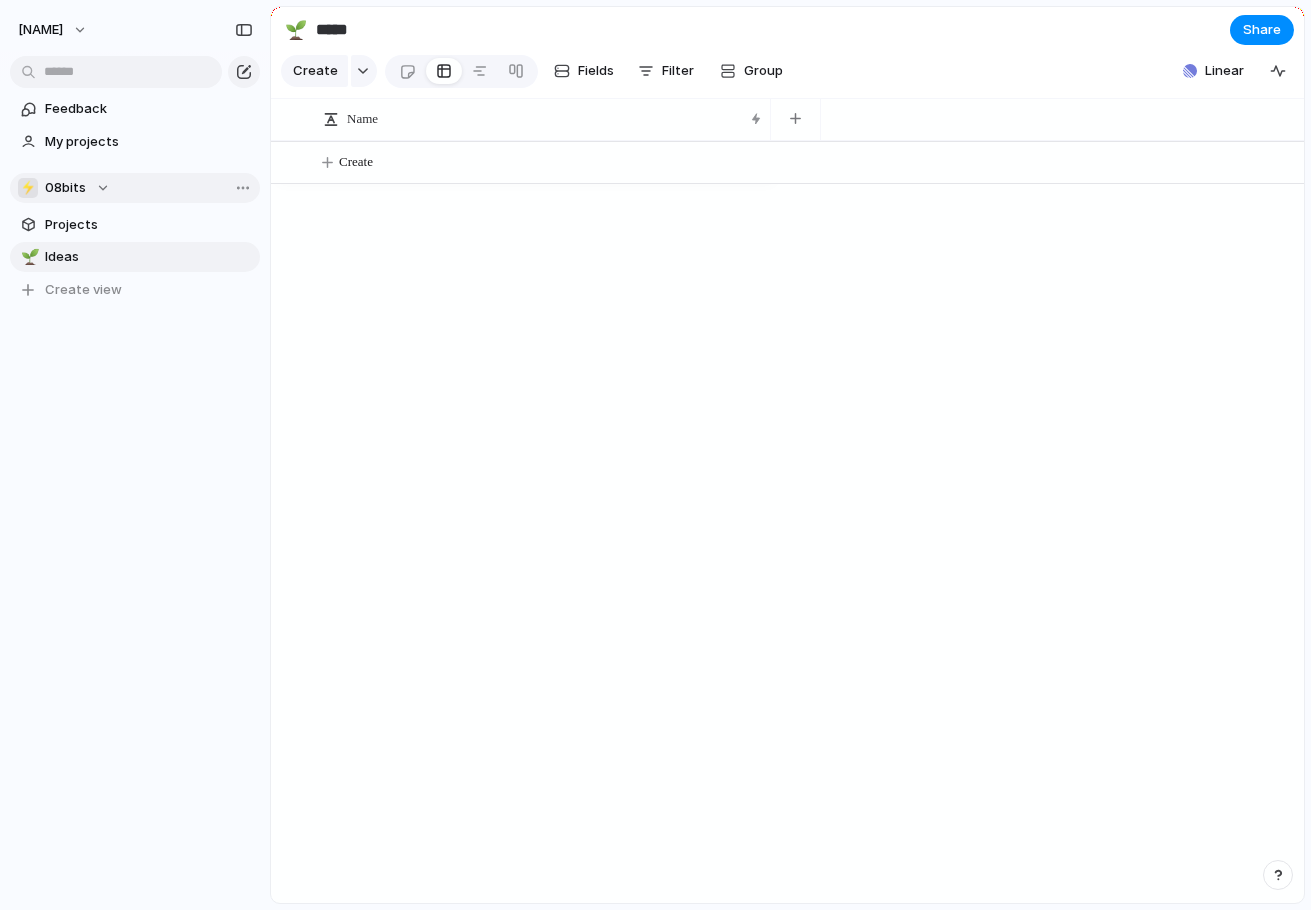 click on "08bits" at bounding box center (65, 188) 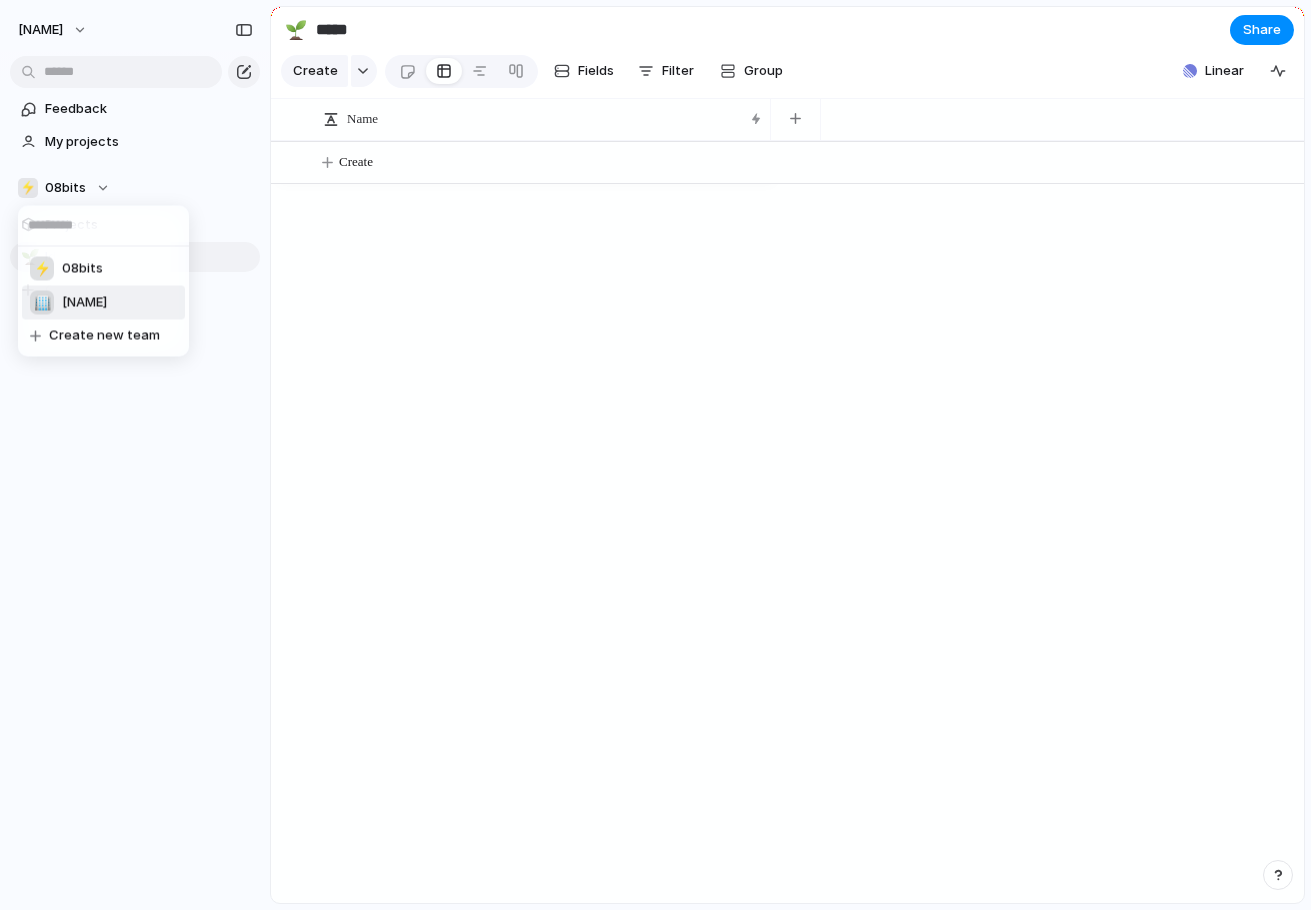 click on "[NAME]" at bounding box center (84, 303) 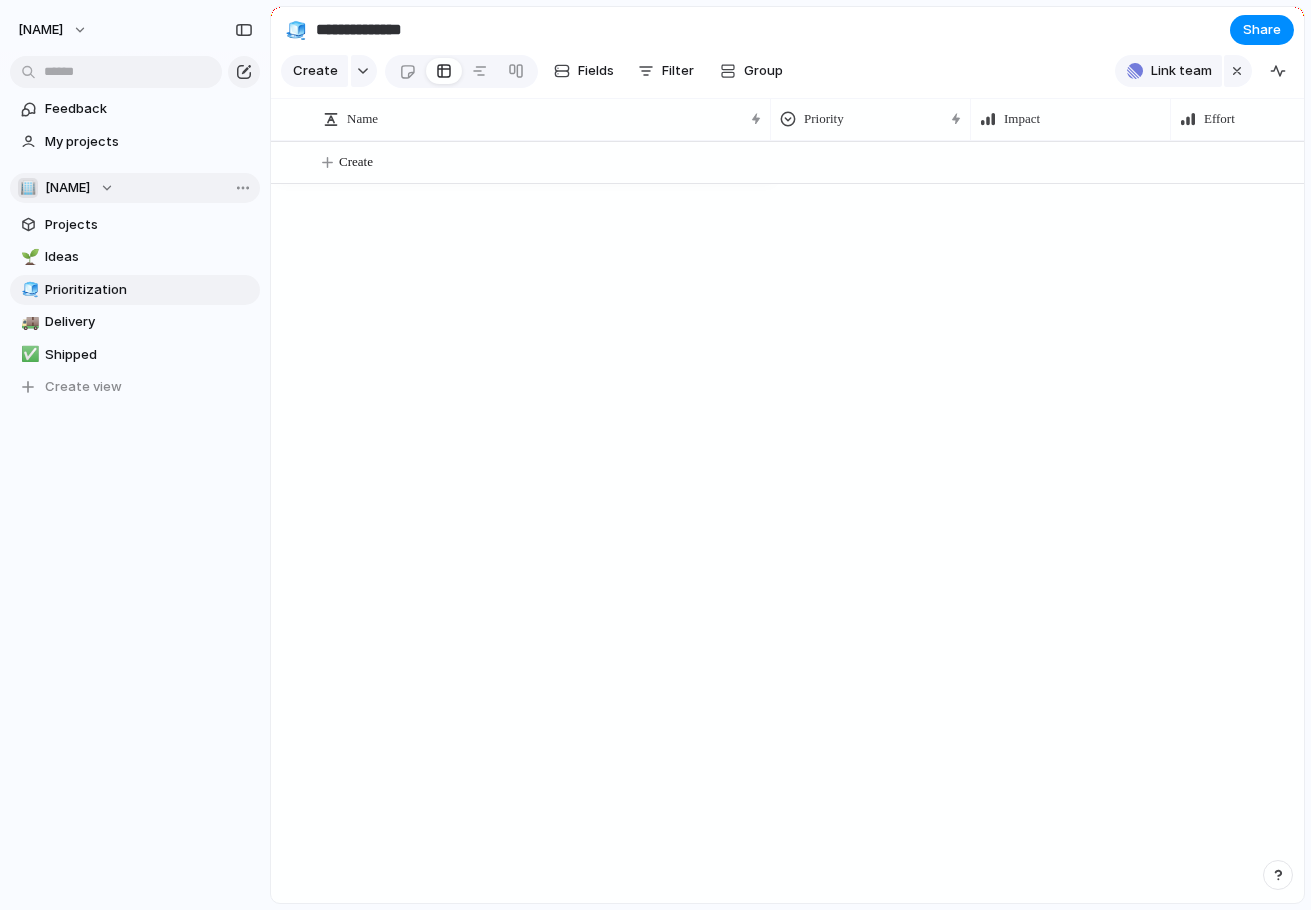 click on "🏢 [NAME]" at bounding box center [66, 188] 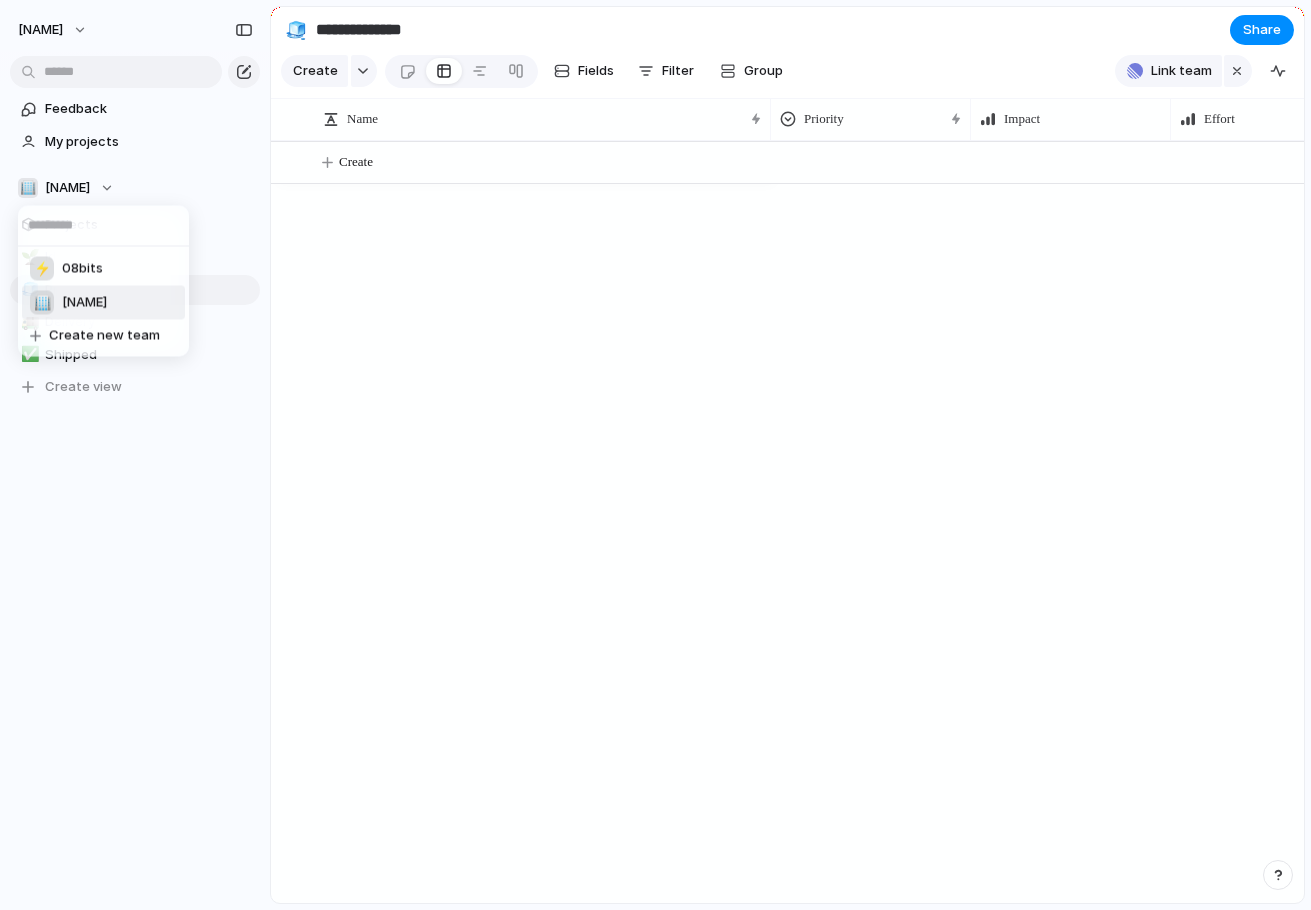 click on "⚡ 08bits   🏢 [NAME]   Create new team" at bounding box center (655, 455) 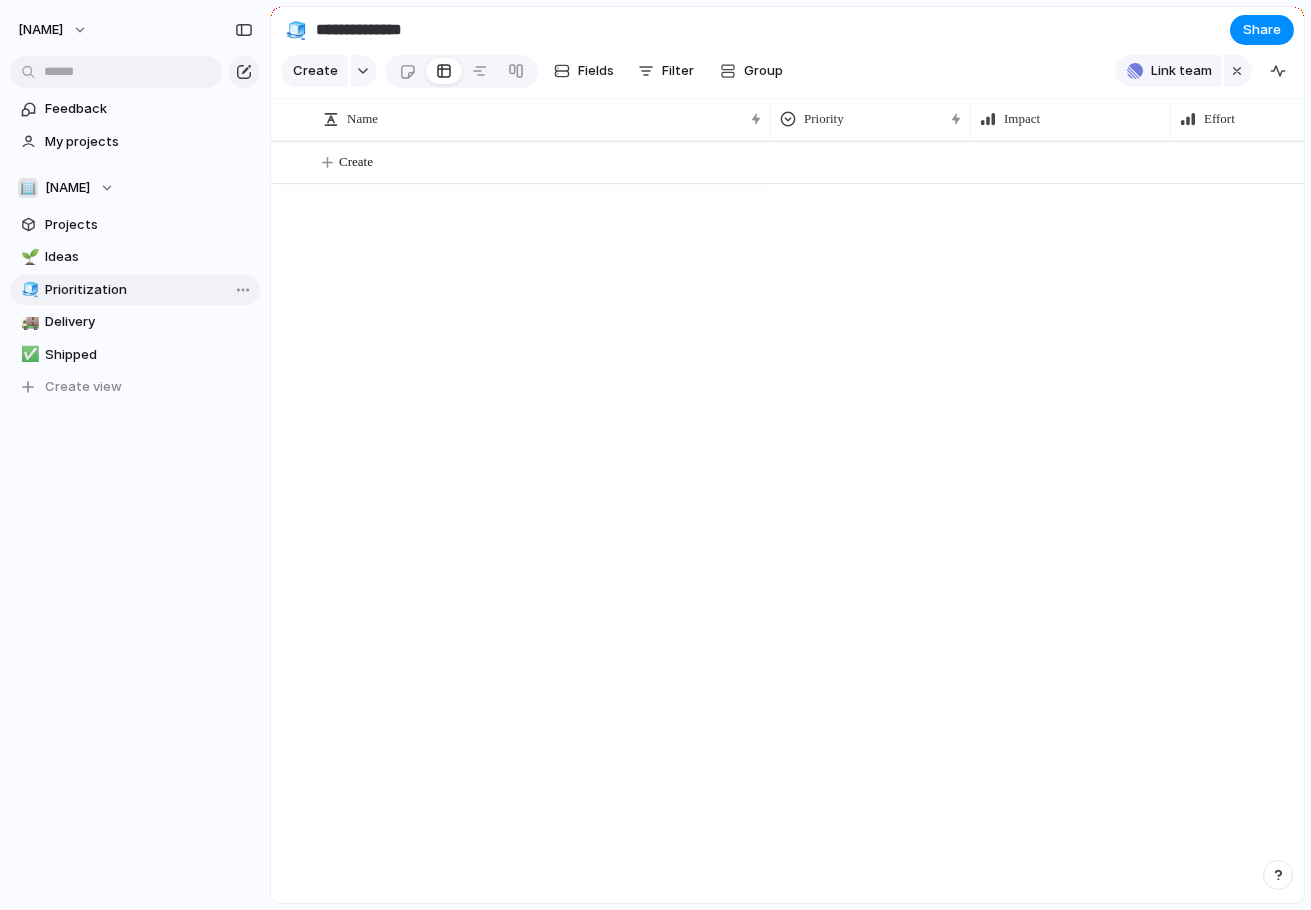 click on "Prioritization" at bounding box center (149, 290) 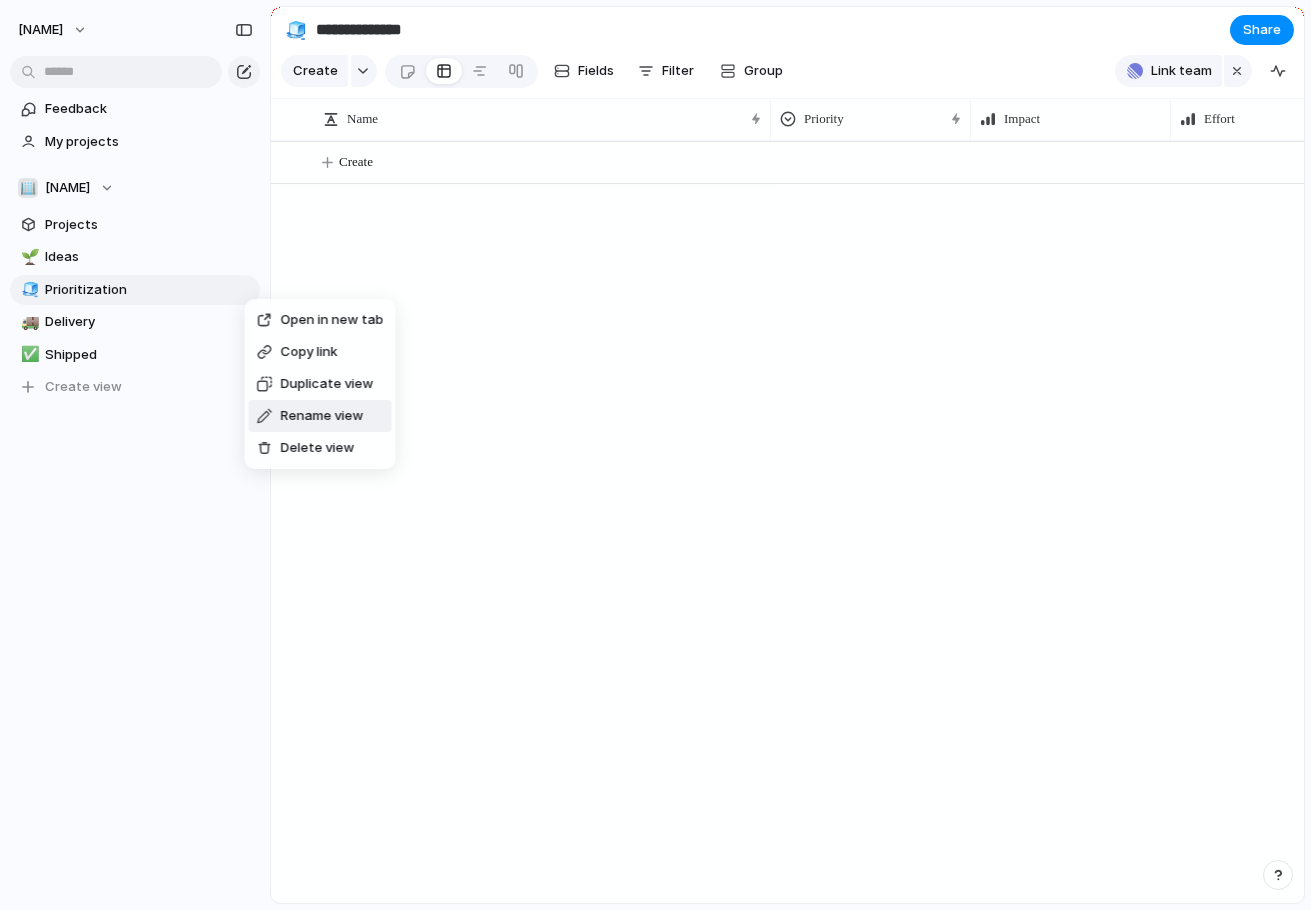 click on "Rename view" at bounding box center (322, 416) 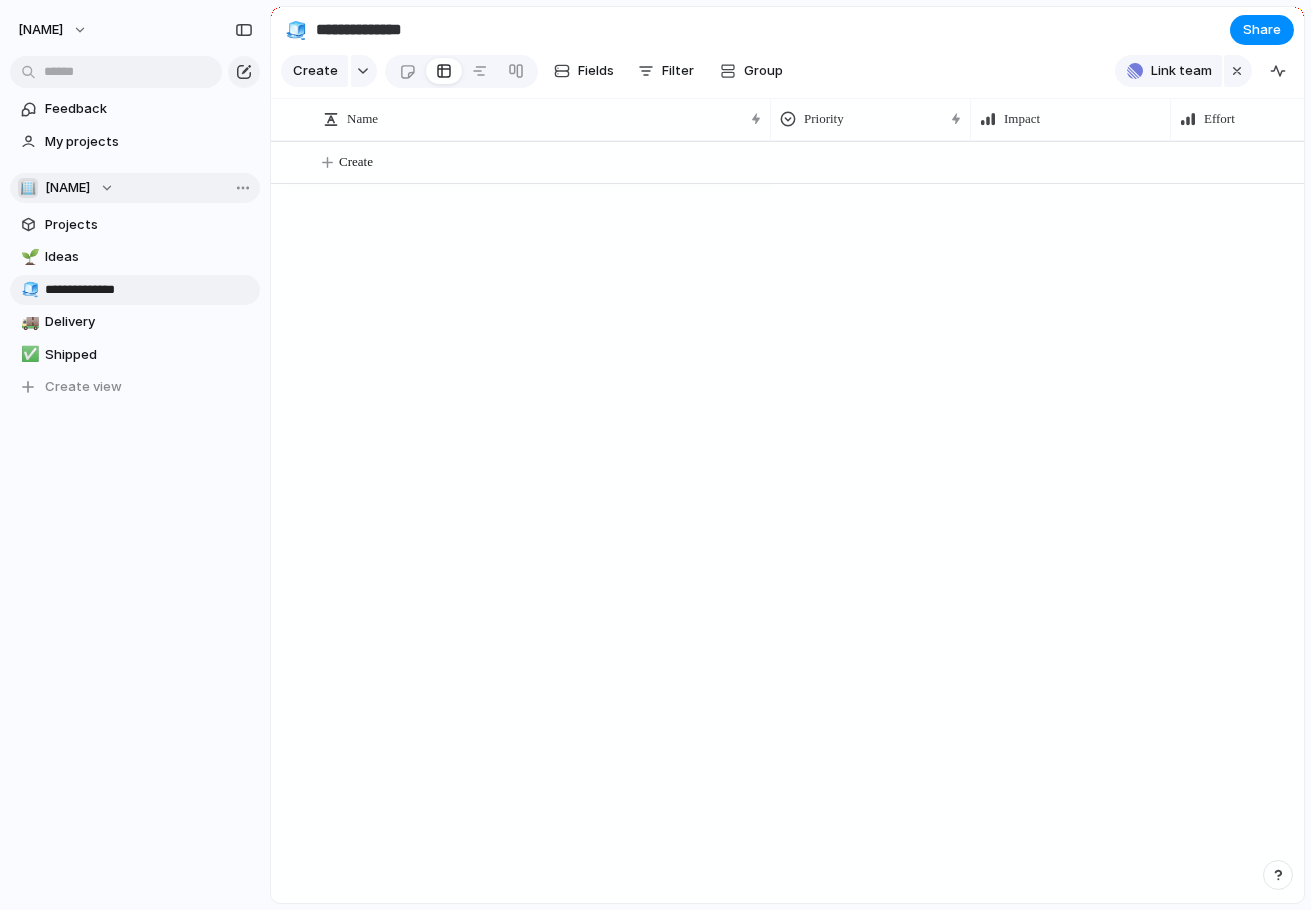 click on "[NAME]" at bounding box center [67, 188] 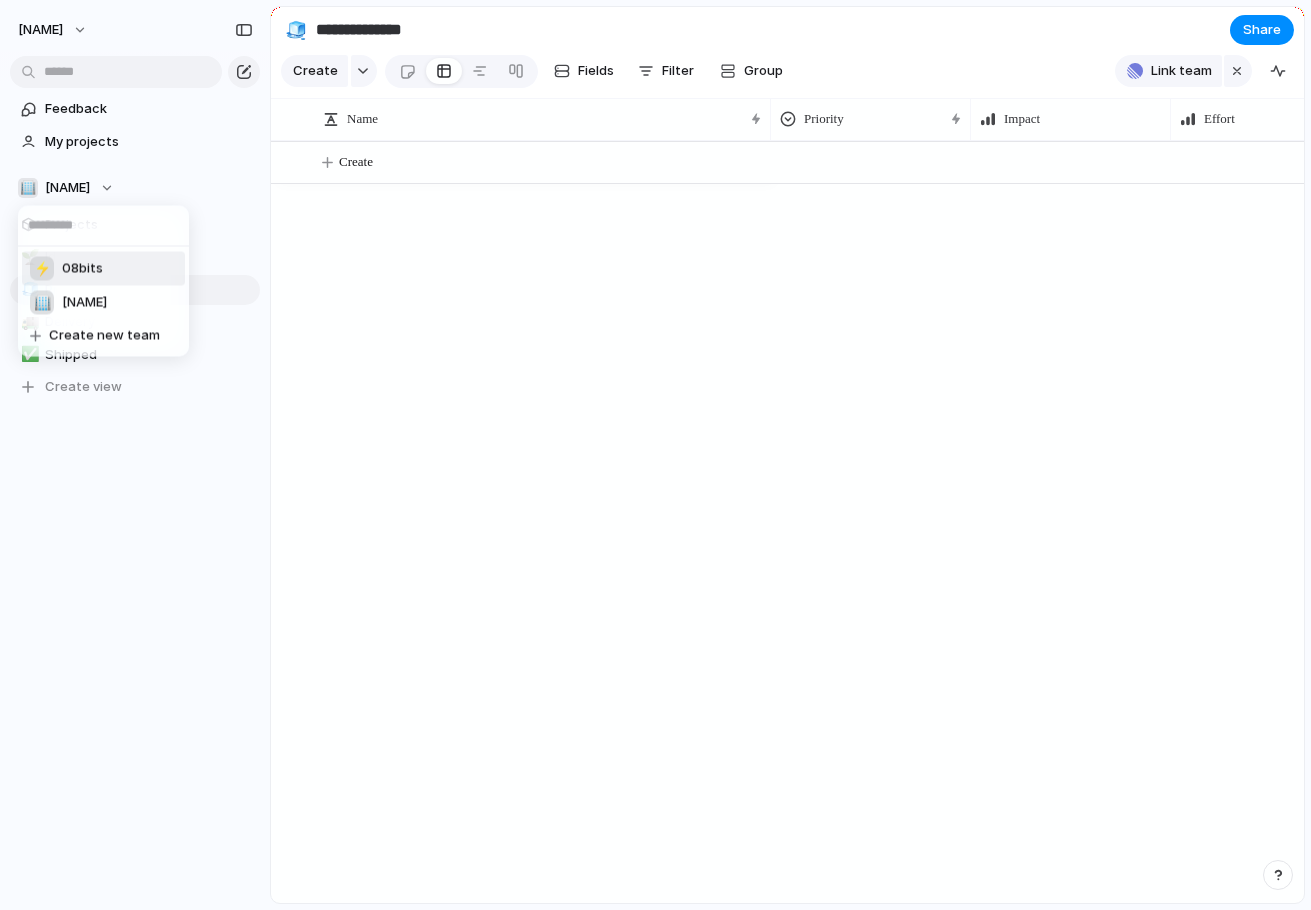 click on "⚡ 08bits" at bounding box center (103, 269) 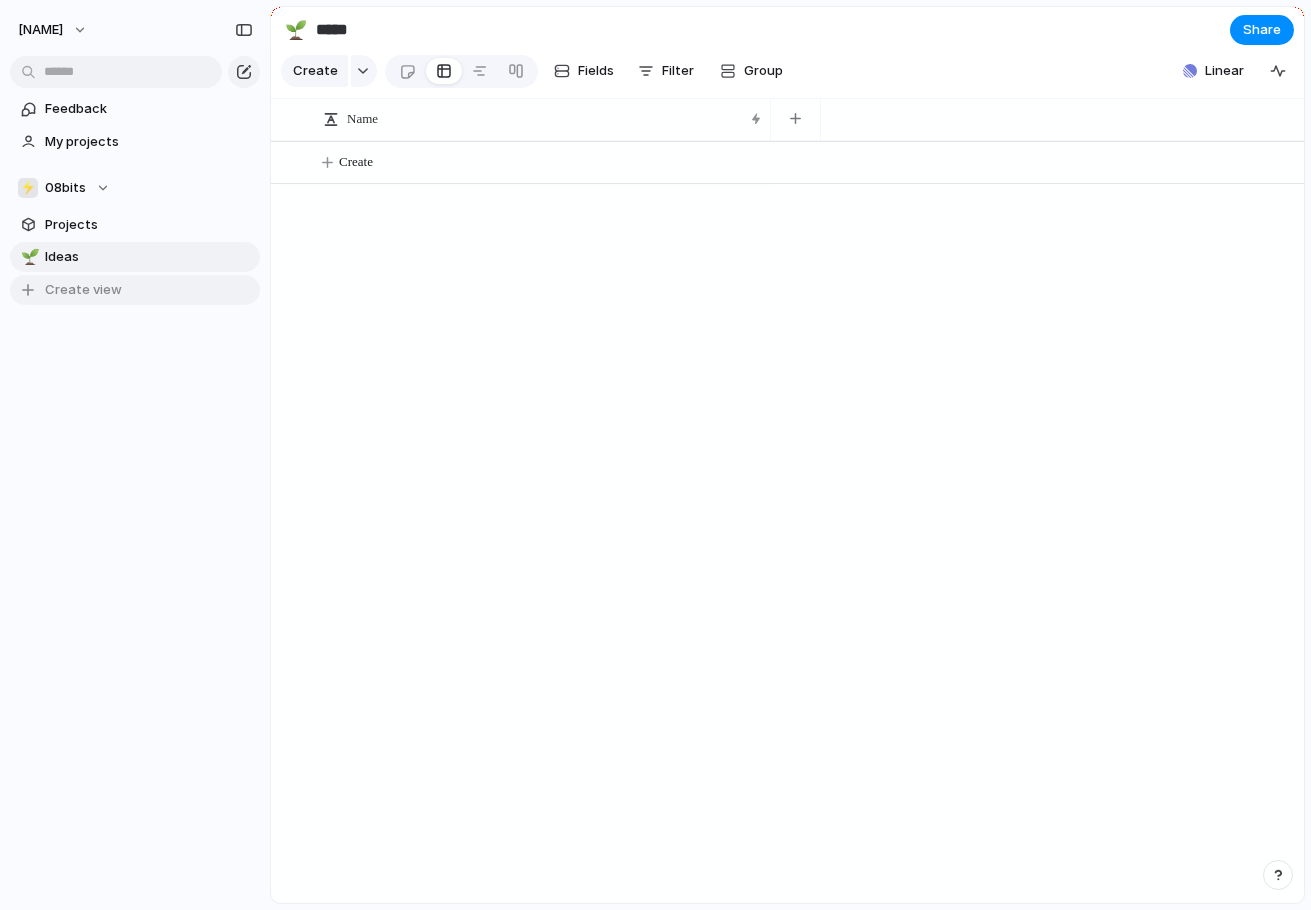 click on "Create view" at bounding box center (83, 290) 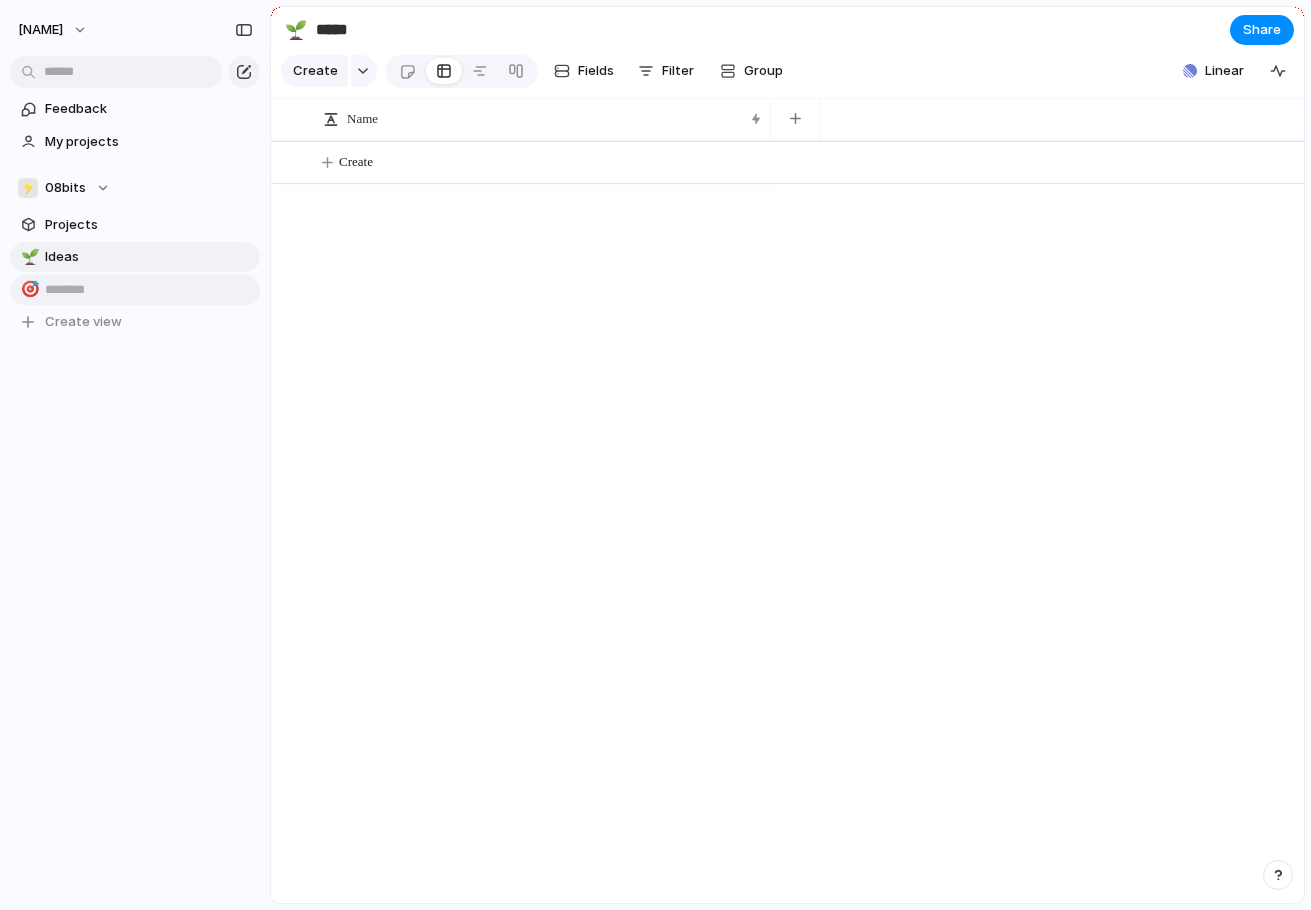 type 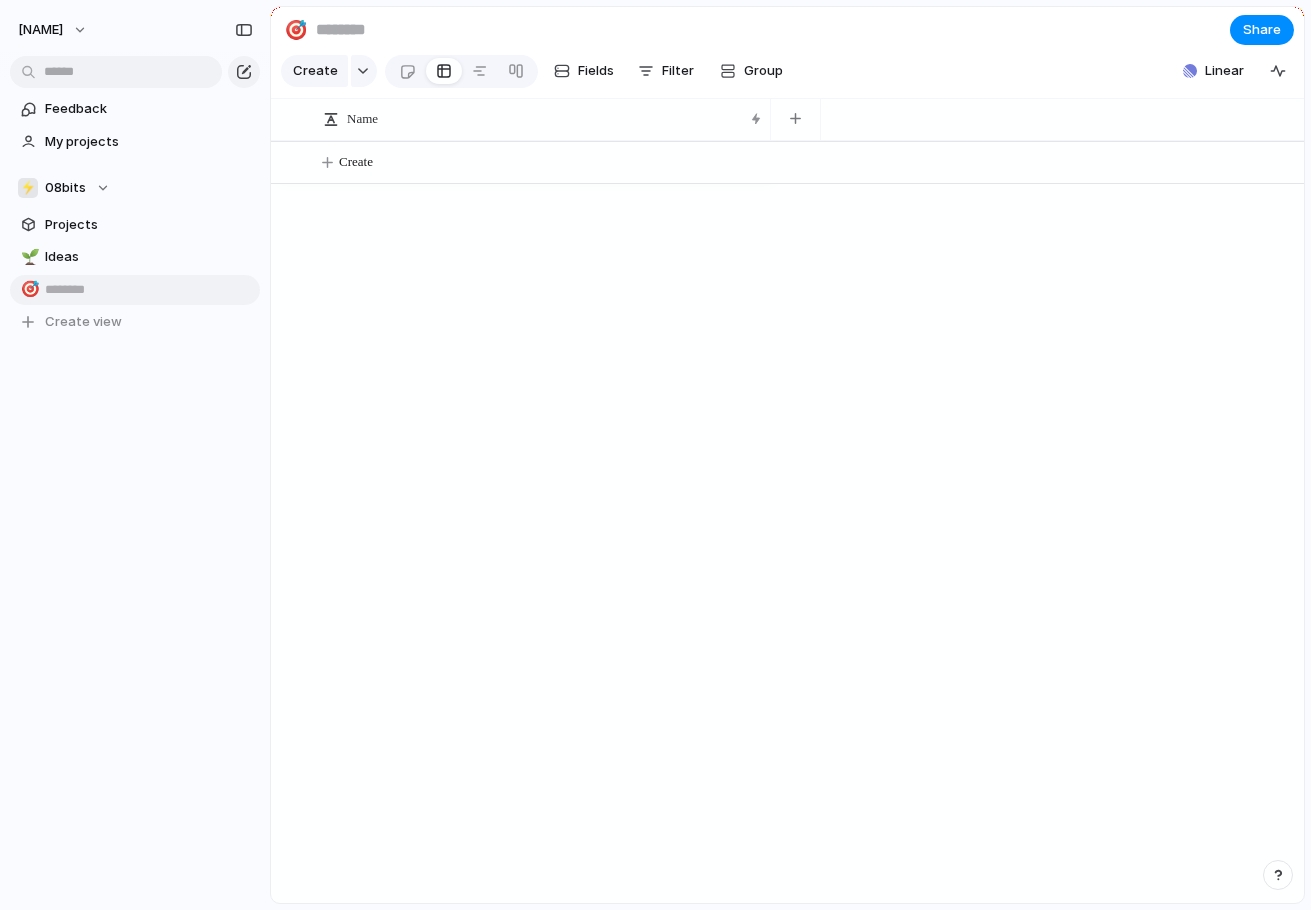 type on "**********" 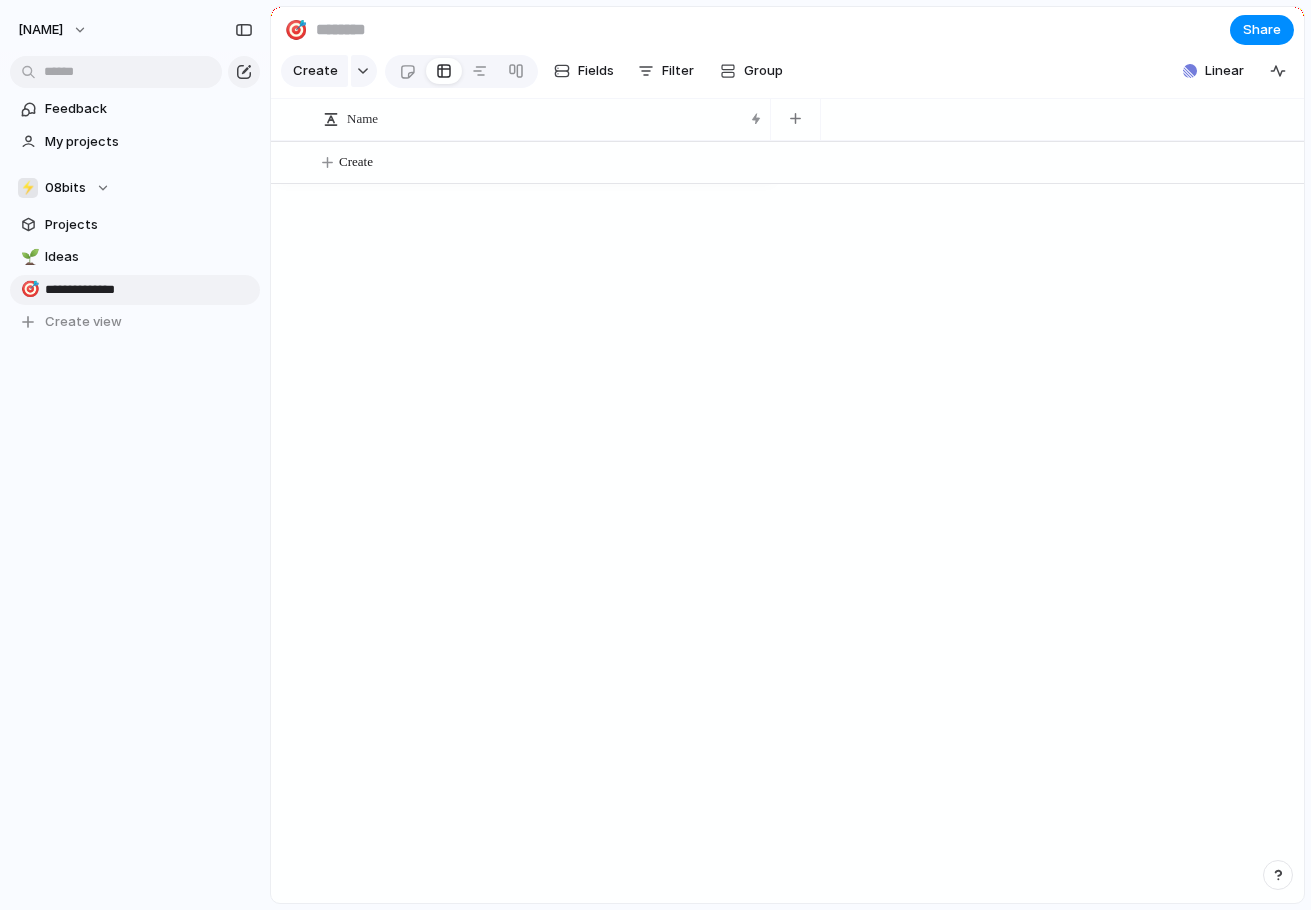 type on "**********" 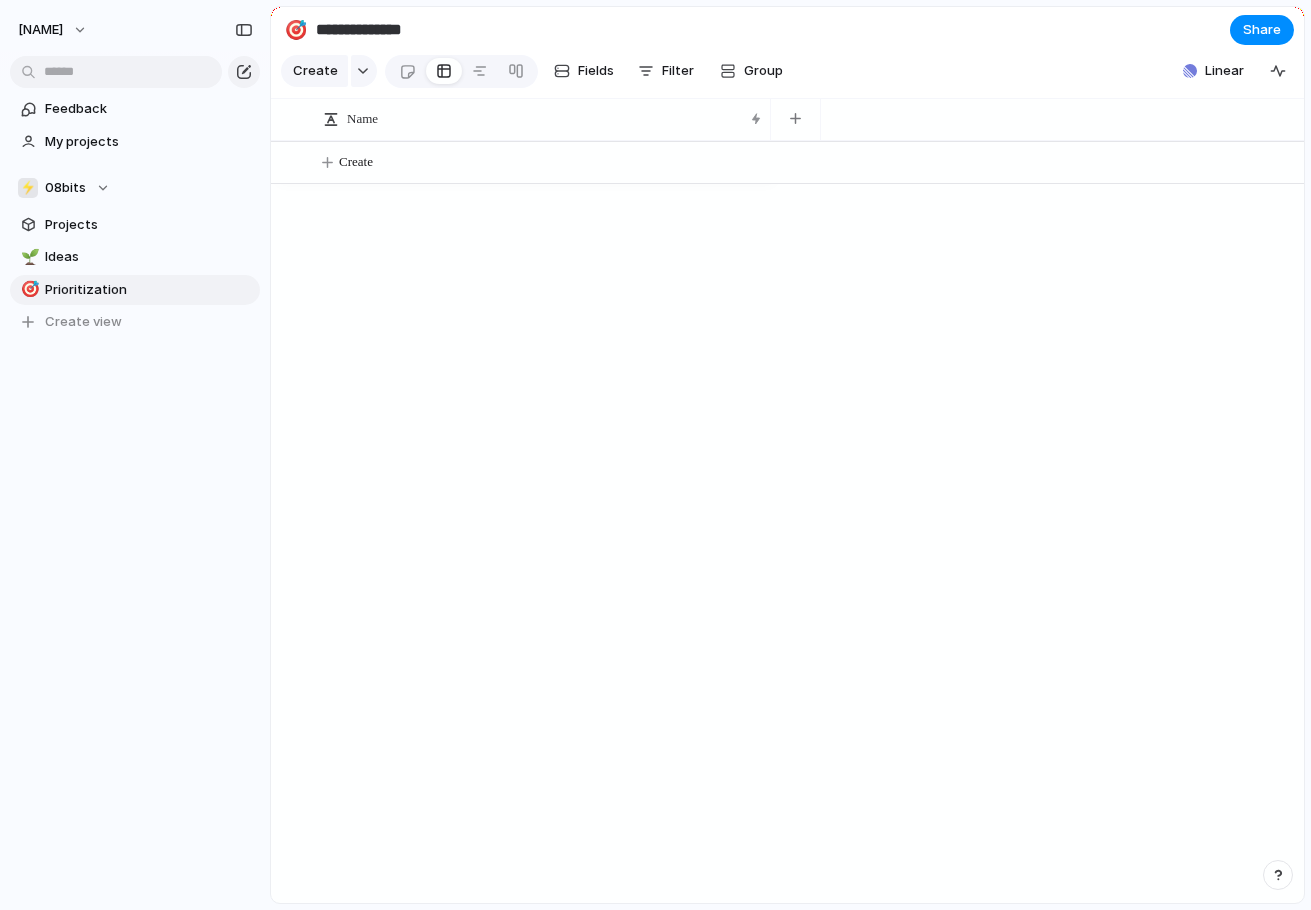 drag, startPoint x: 152, startPoint y: 417, endPoint x: 138, endPoint y: 401, distance: 21.260292 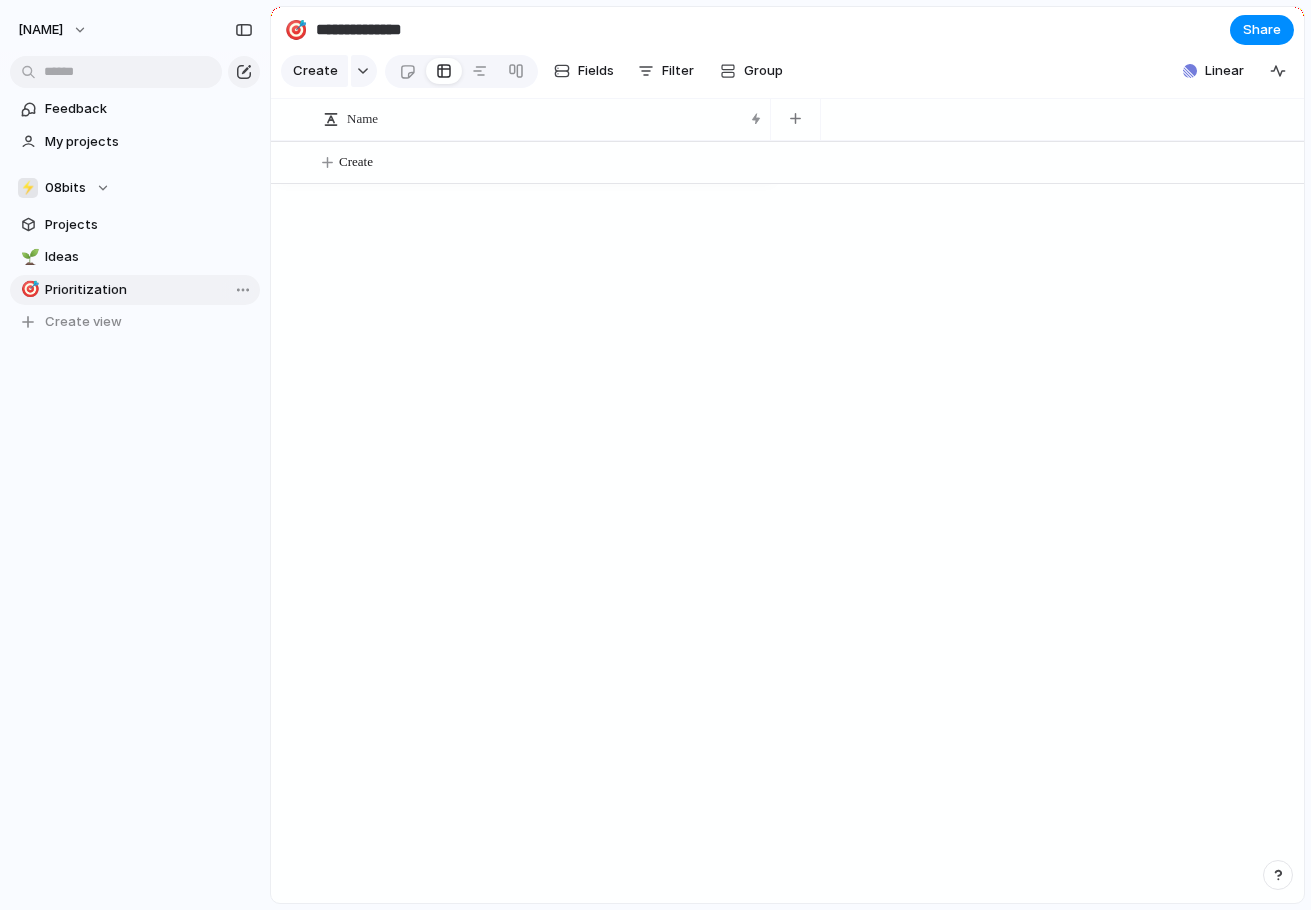 click on "🎯" at bounding box center (28, 290) 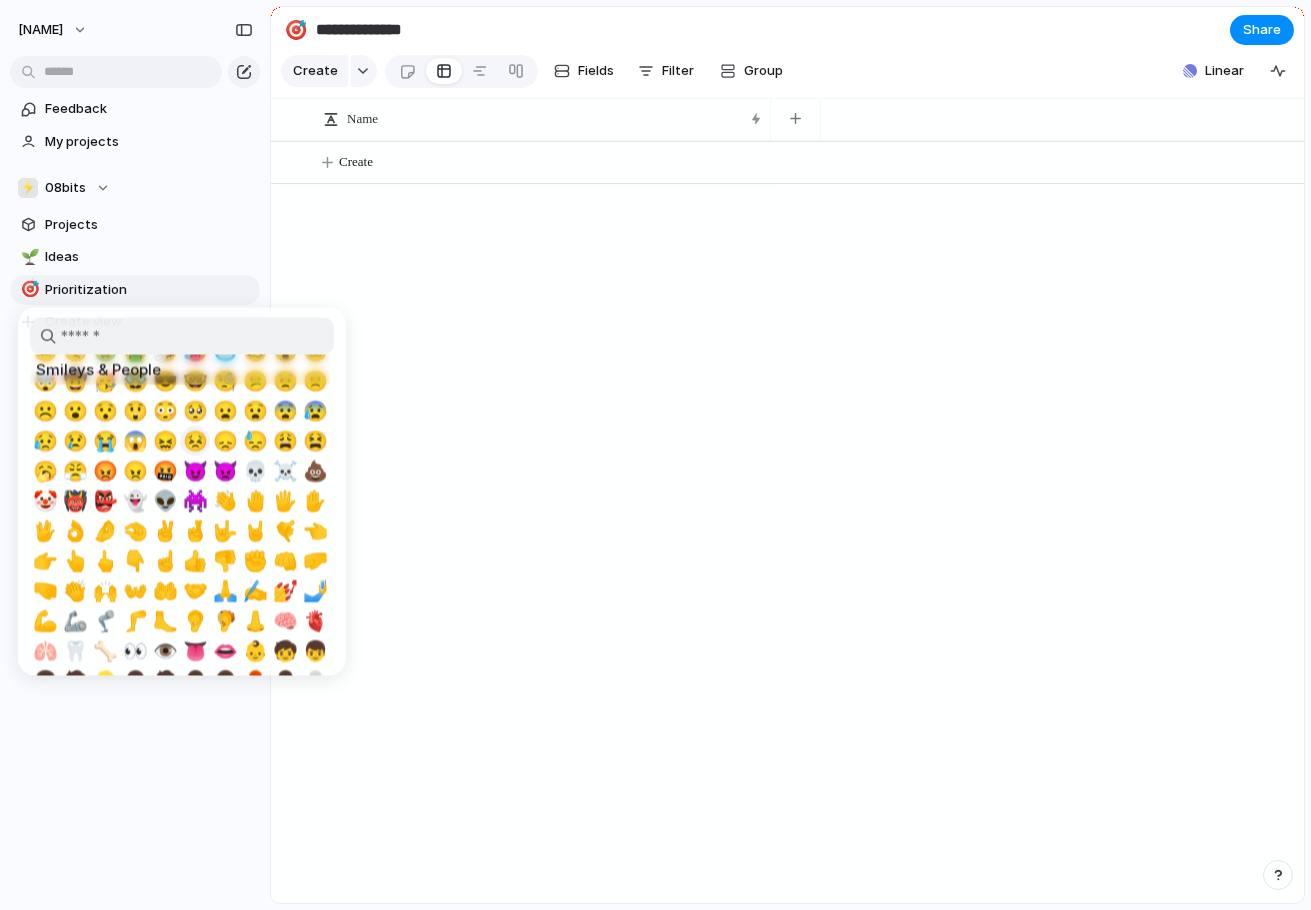 scroll, scrollTop: 0, scrollLeft: 0, axis: both 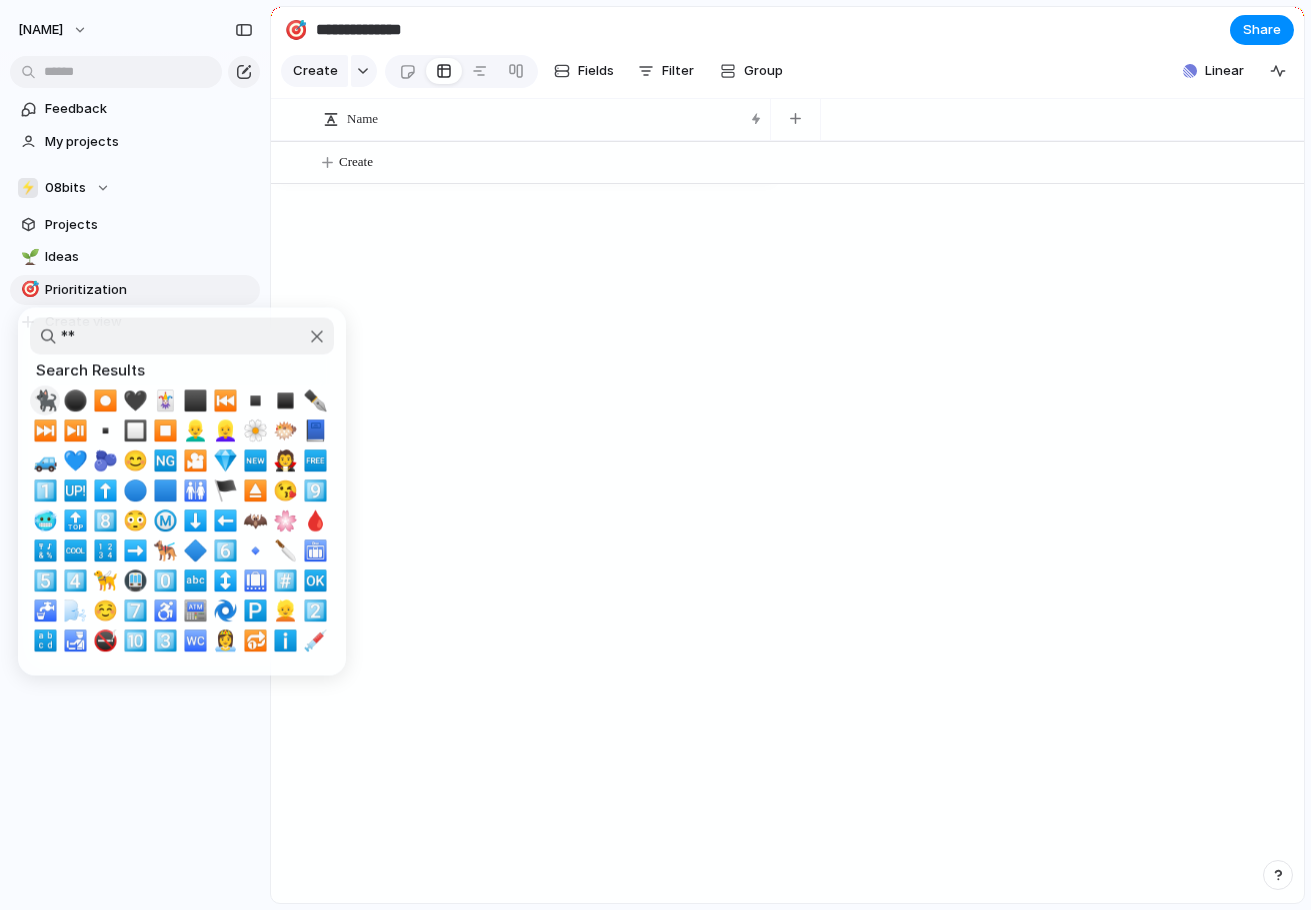 type on "*" 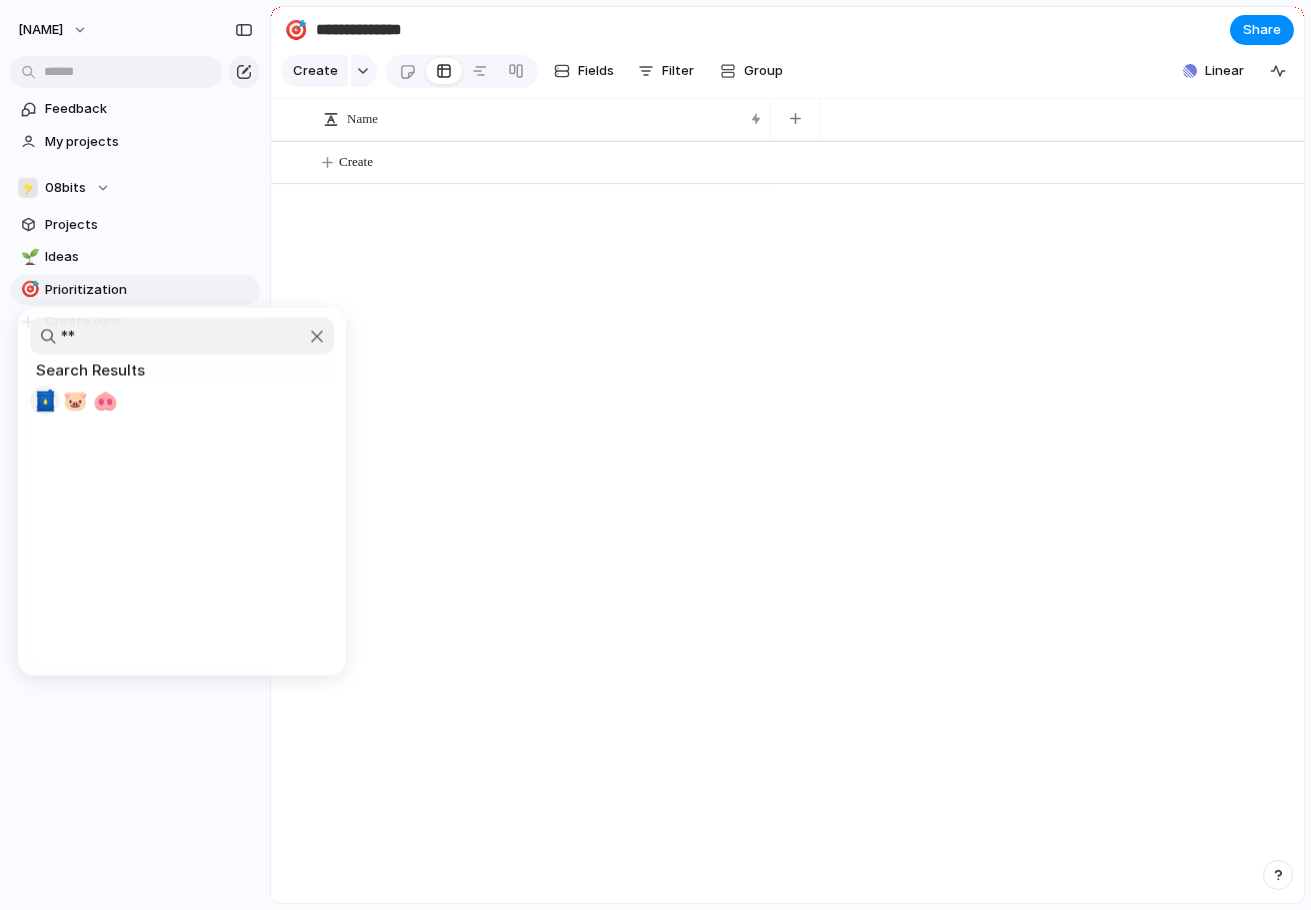 type on "*" 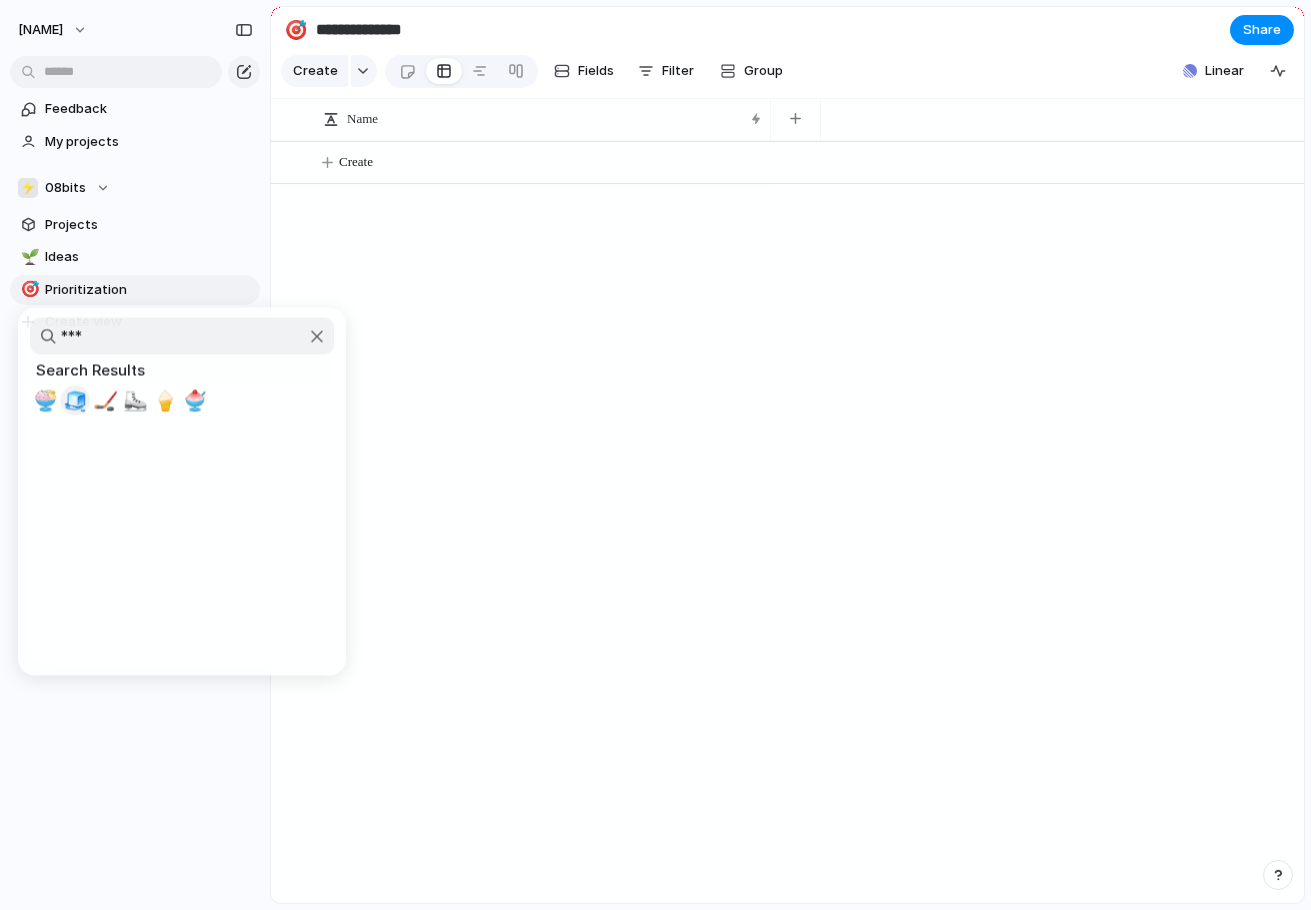 type on "***" 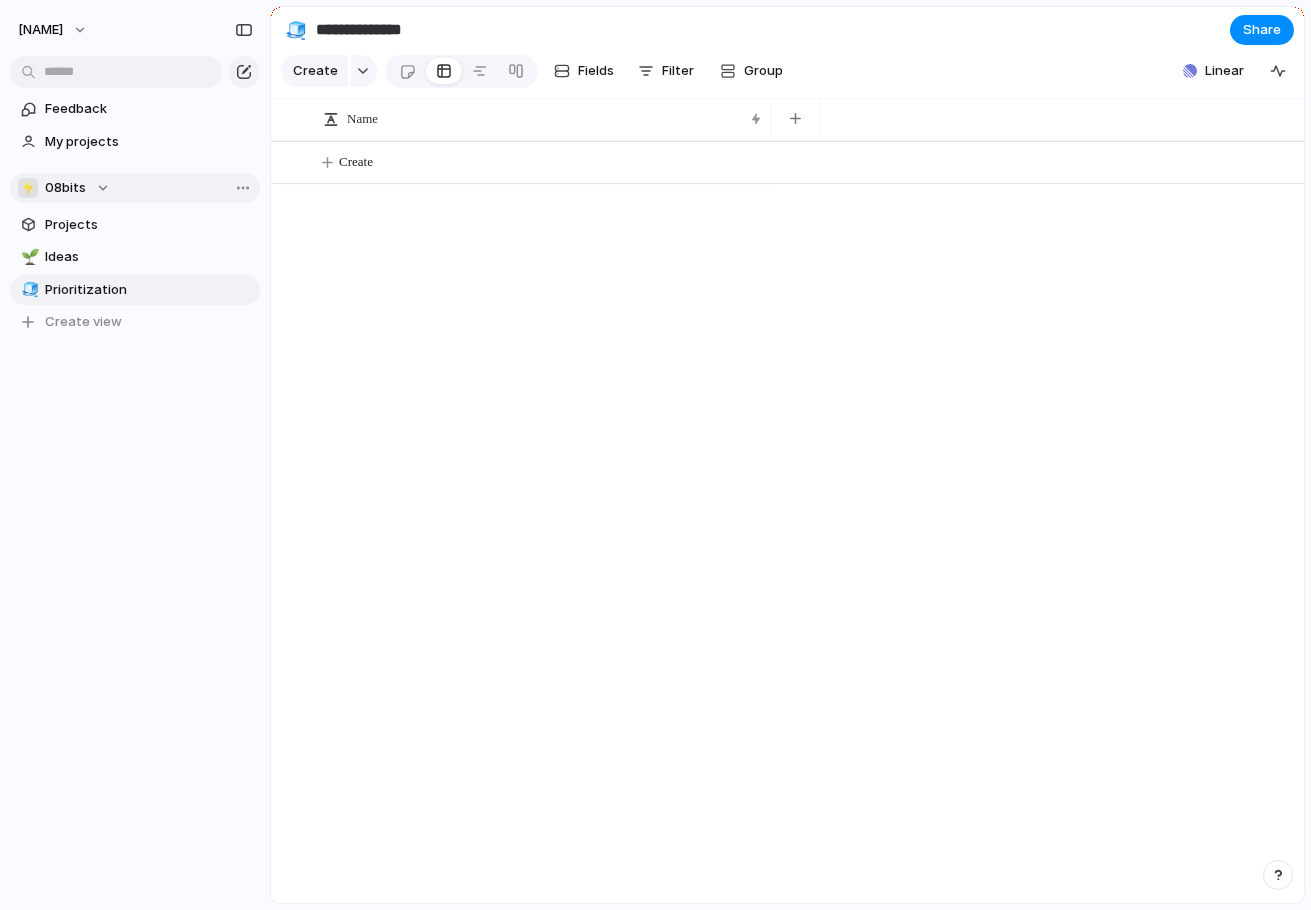 click on "08bits" at bounding box center (65, 188) 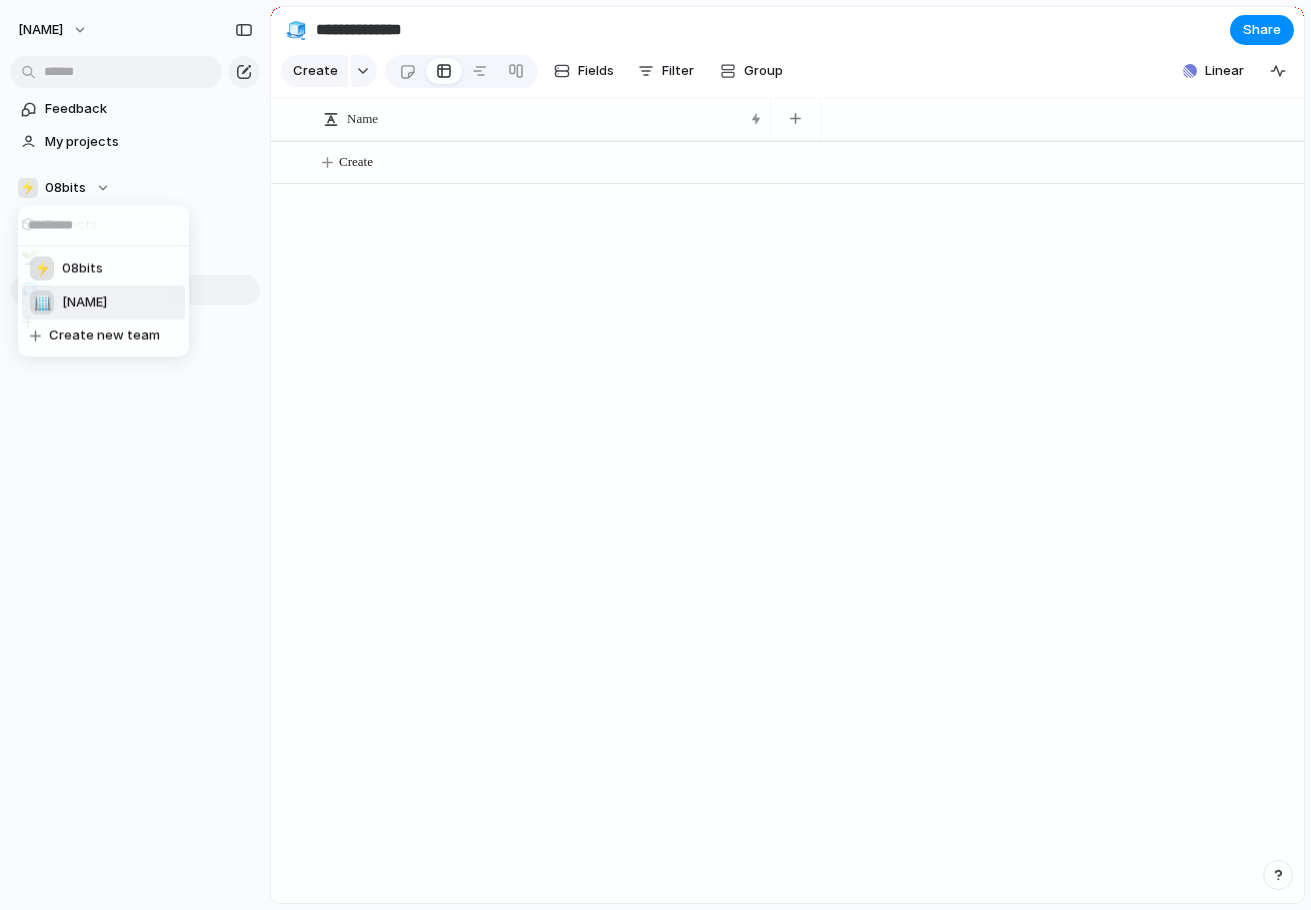 click on "[NAME]" at bounding box center (84, 303) 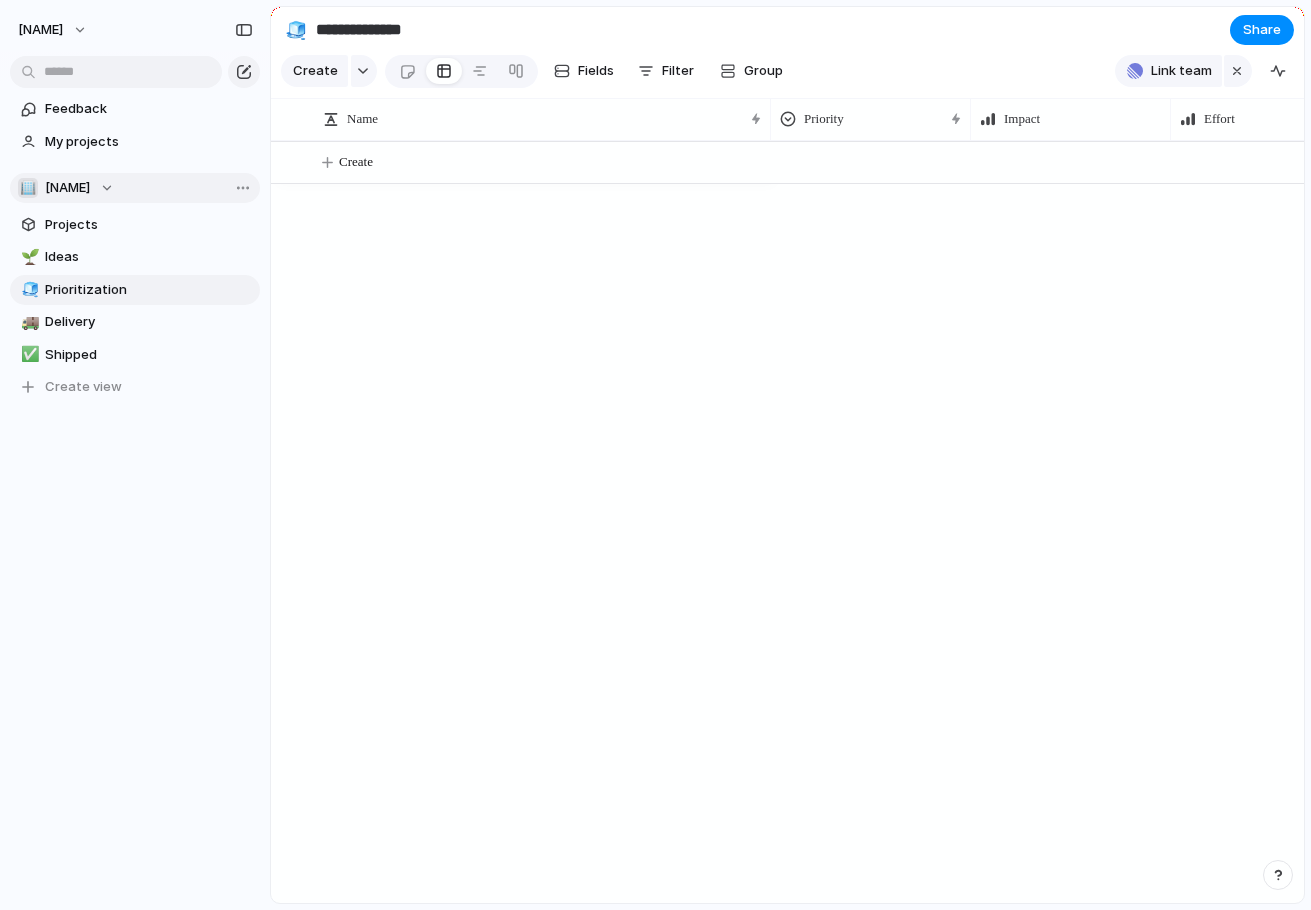 click on "🏢 [NAME]" at bounding box center [135, 188] 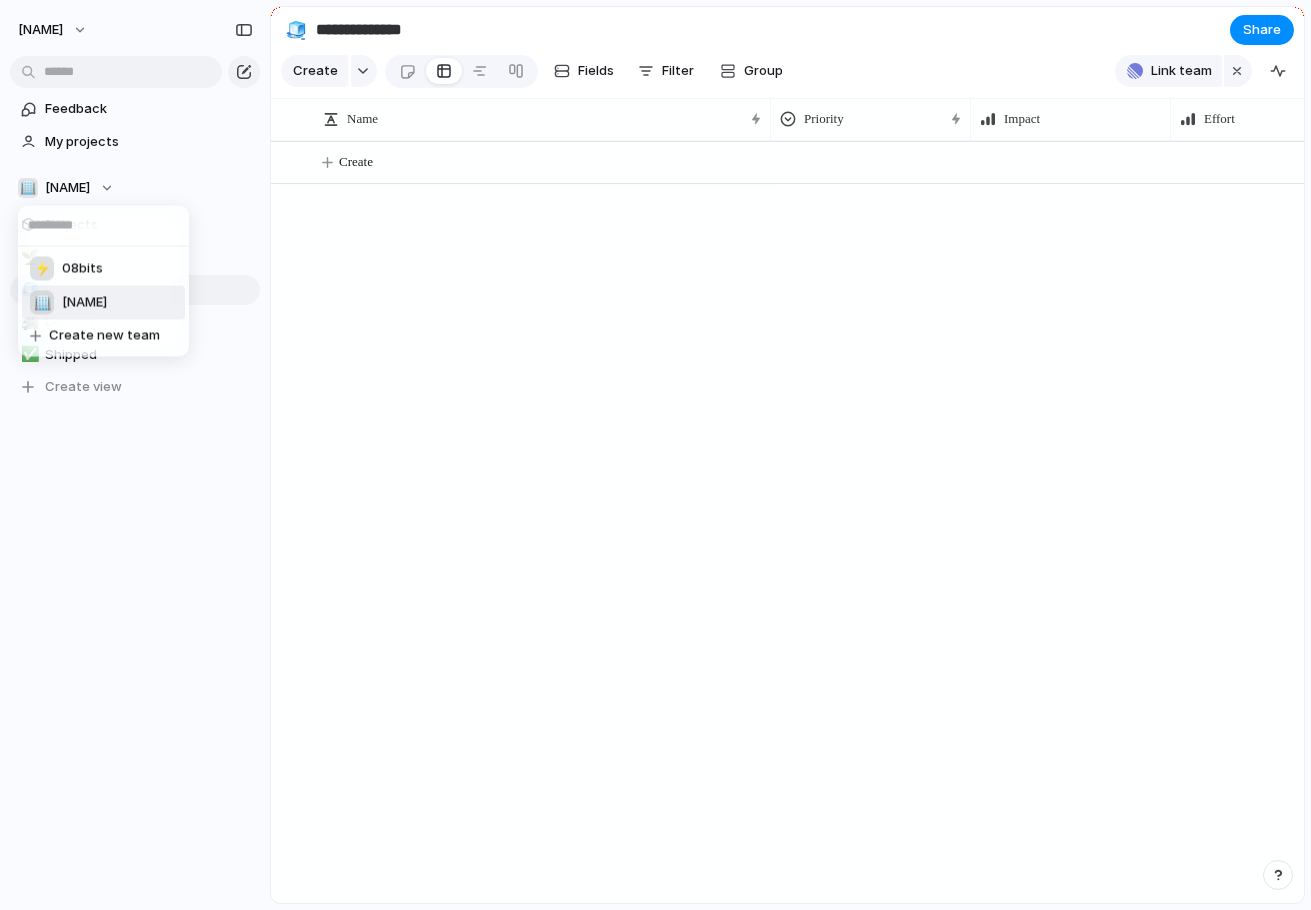 click on "🏢 [NAME]" at bounding box center [103, 303] 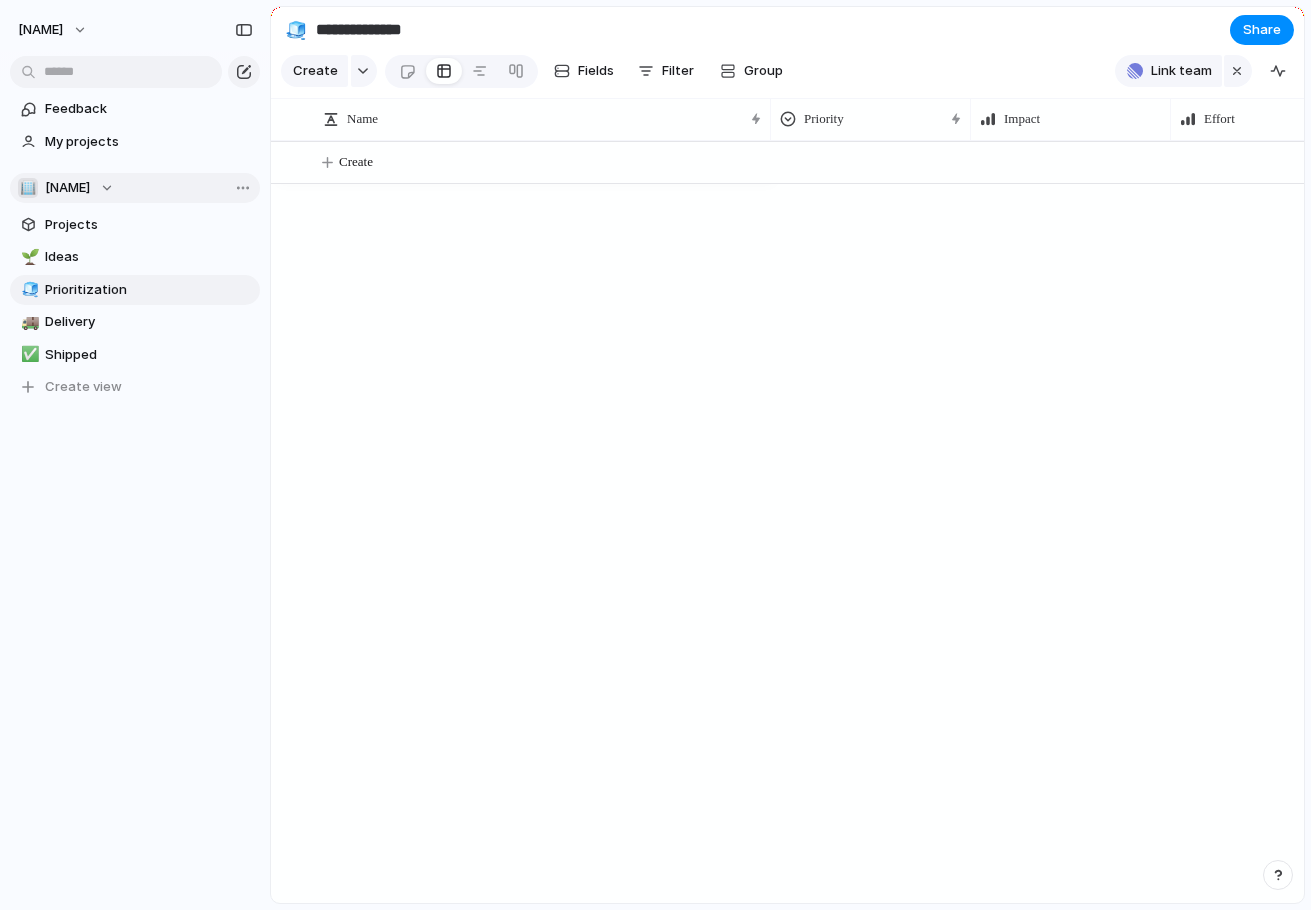 click on "[NAME]" at bounding box center [67, 188] 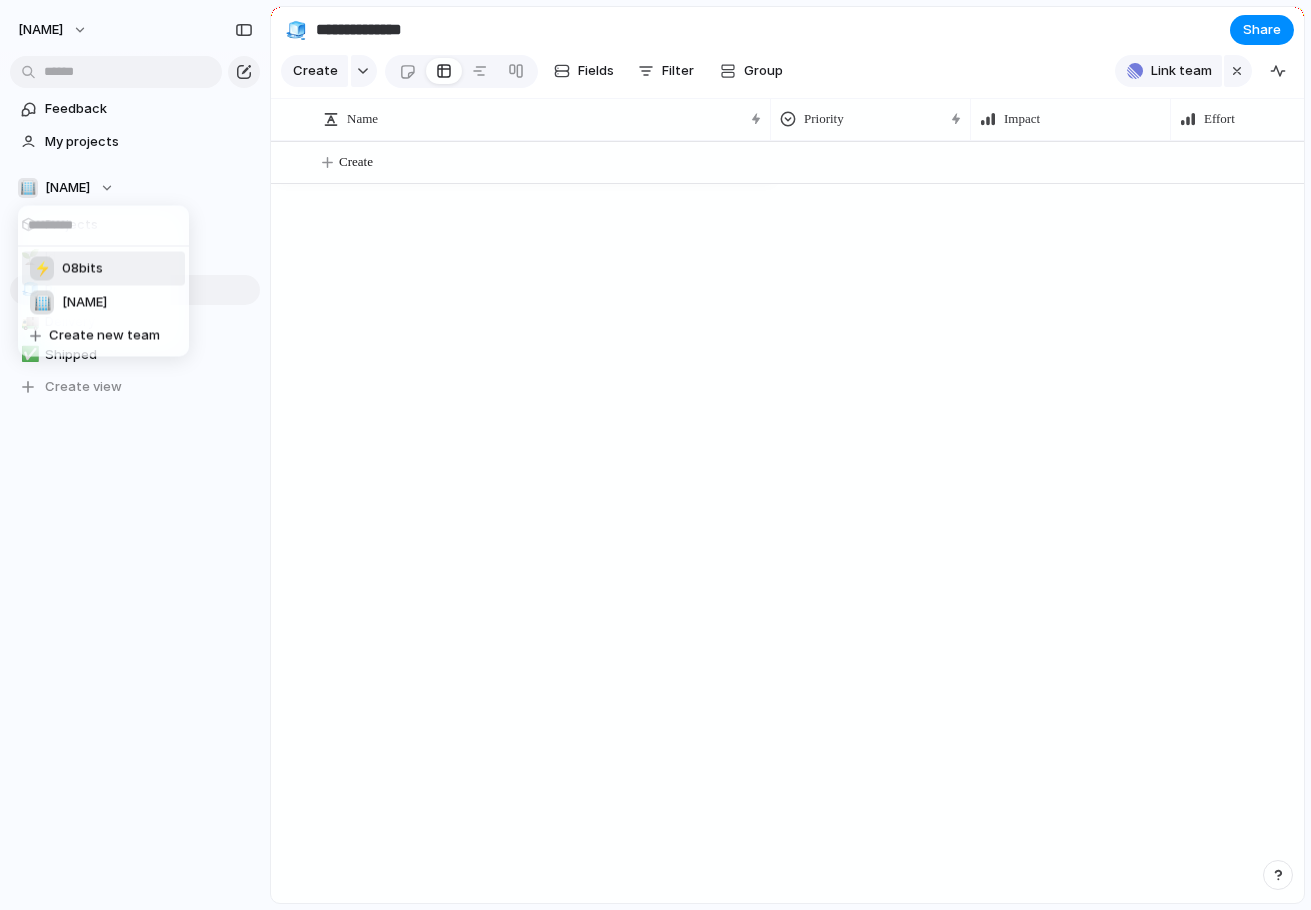 click on "08bits" at bounding box center [82, 269] 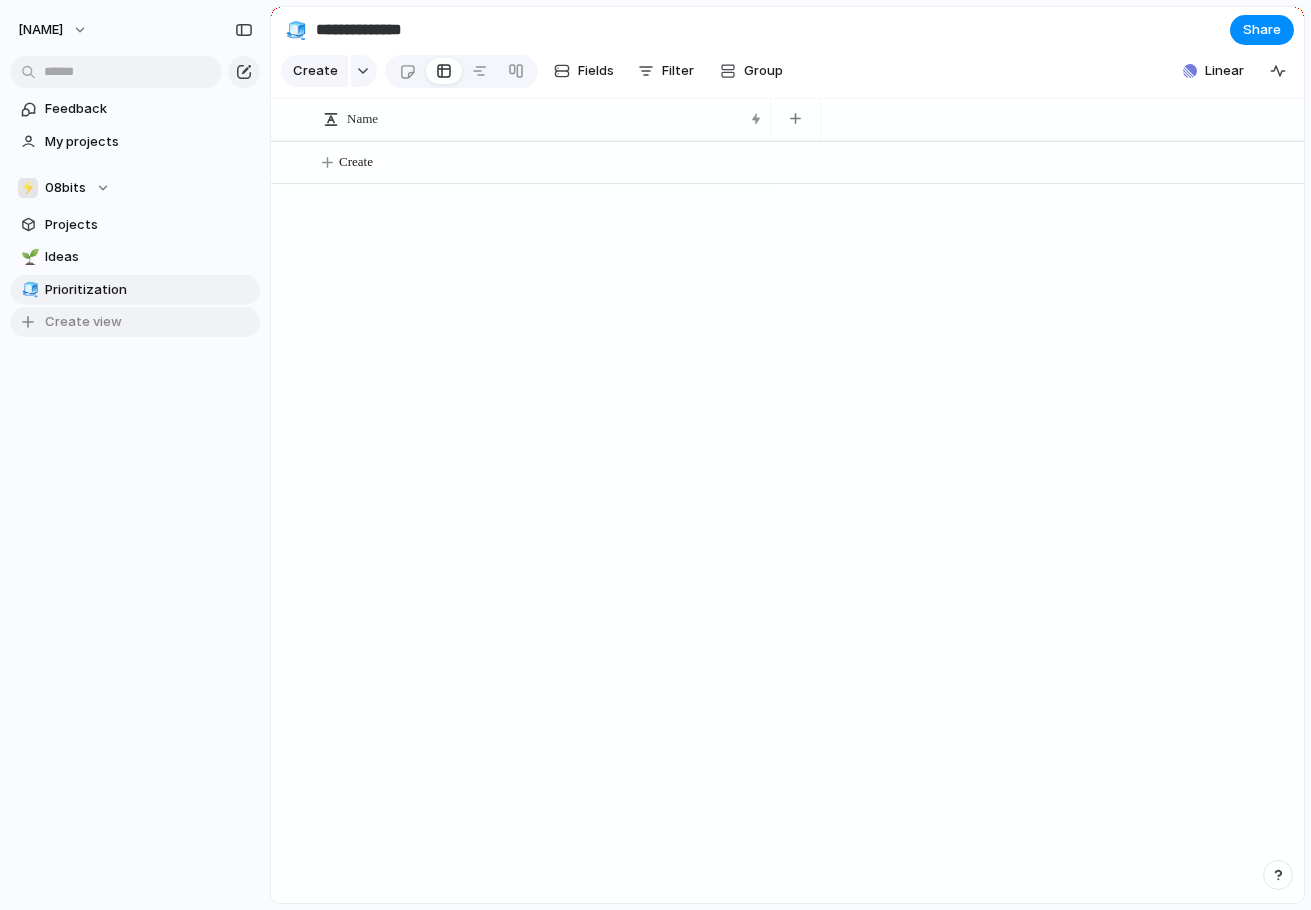 click on "Create view" at bounding box center [83, 322] 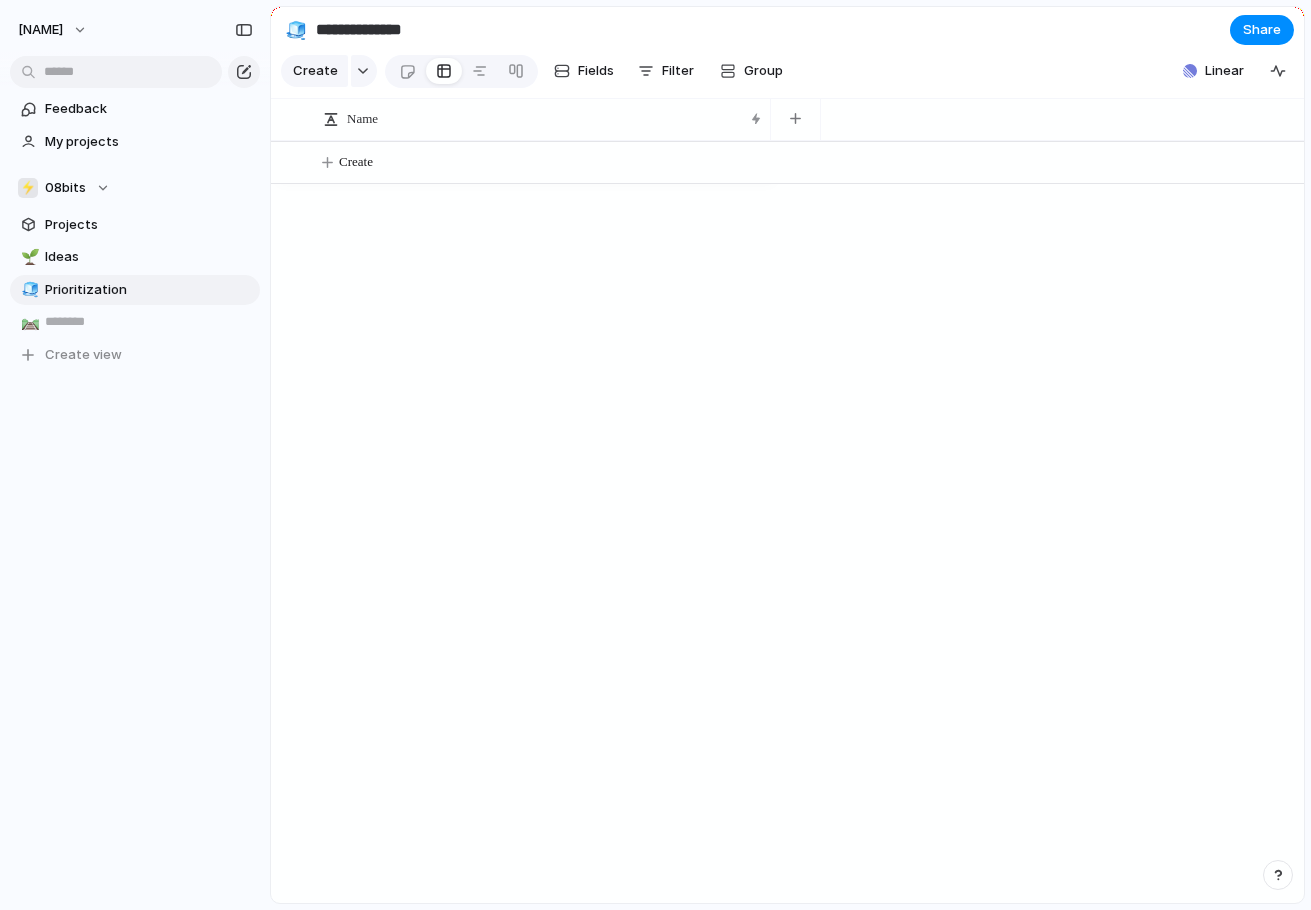 type 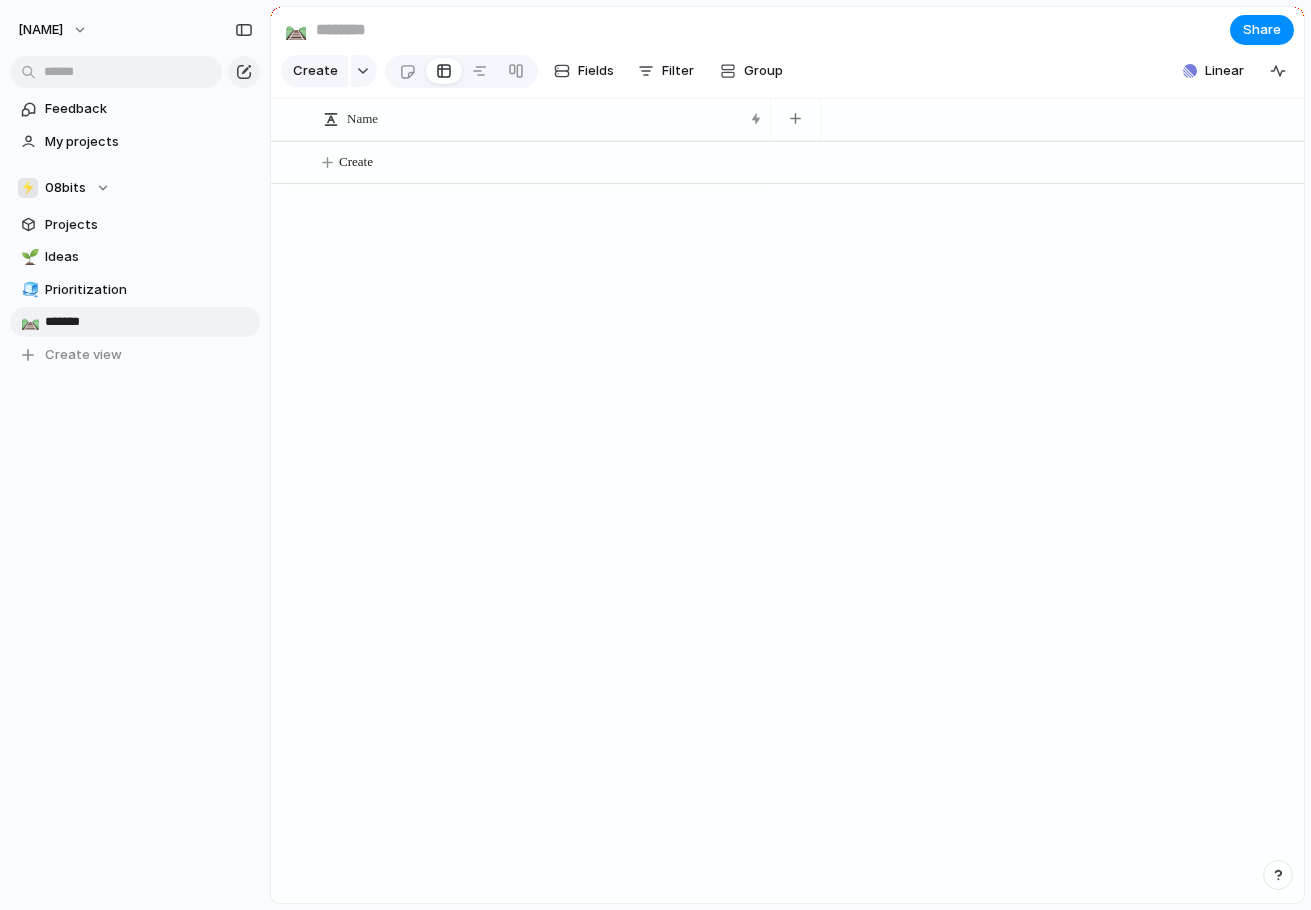 type on "********" 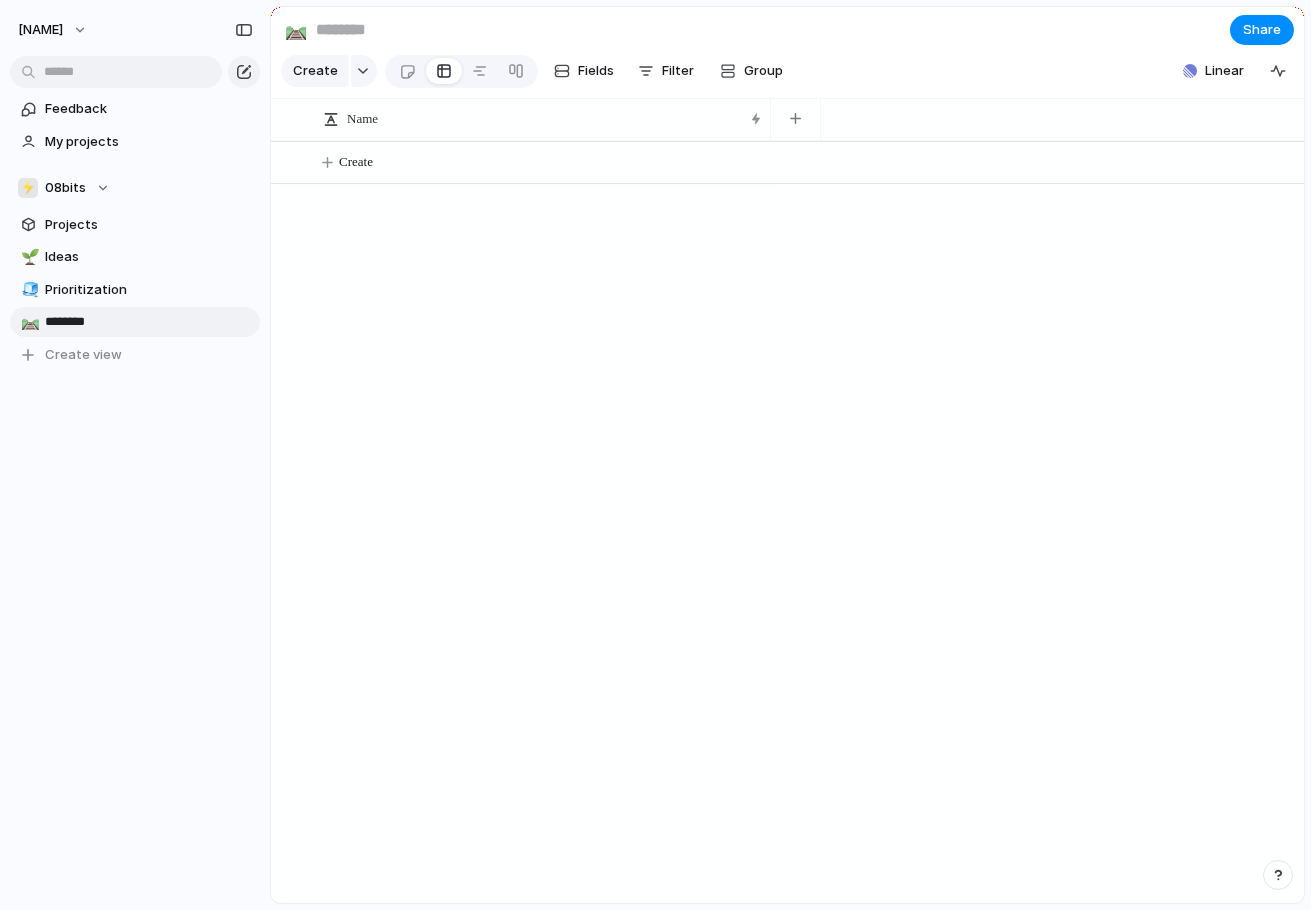 type on "********" 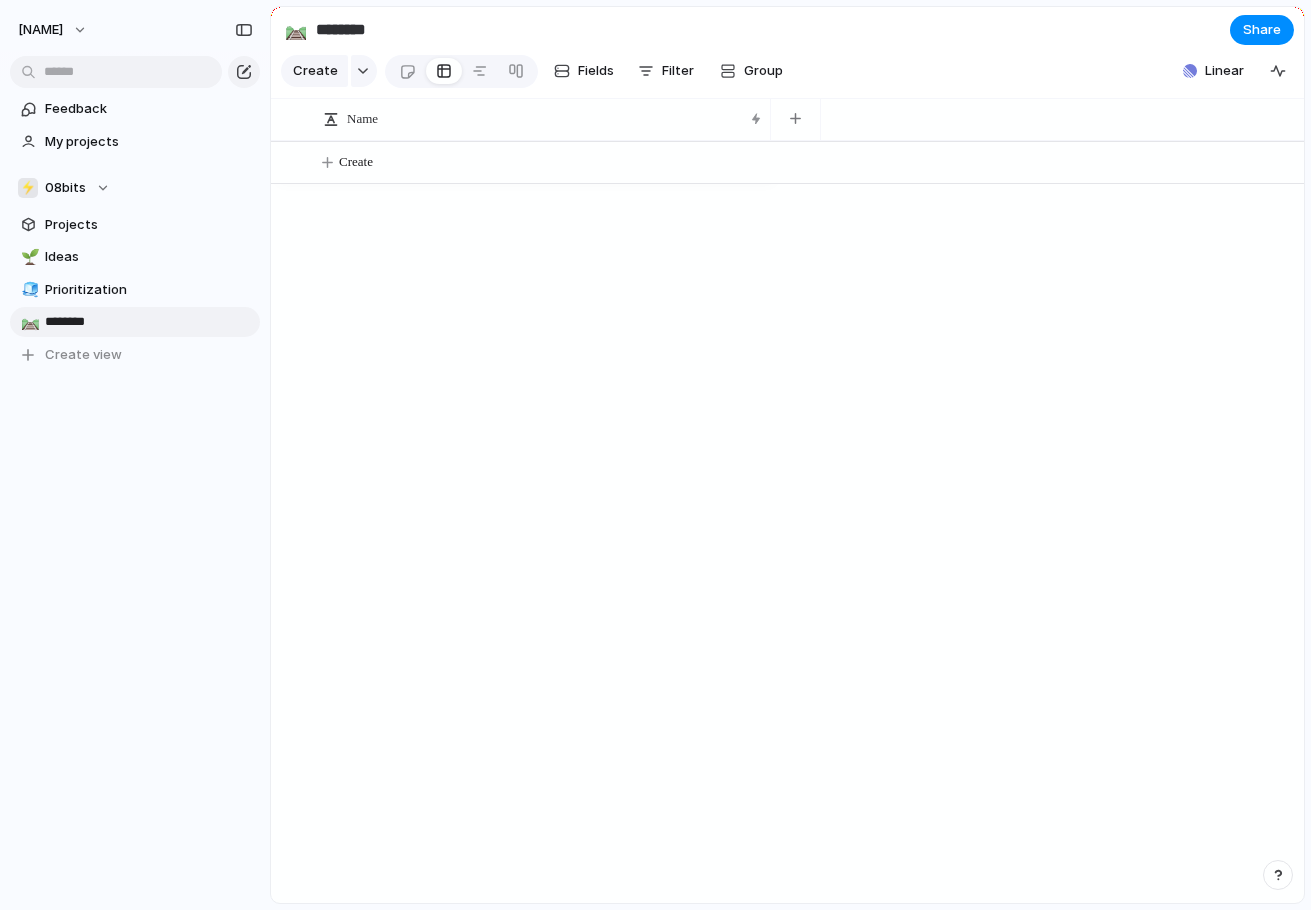 click on "🛤️" at bounding box center [28, 322] 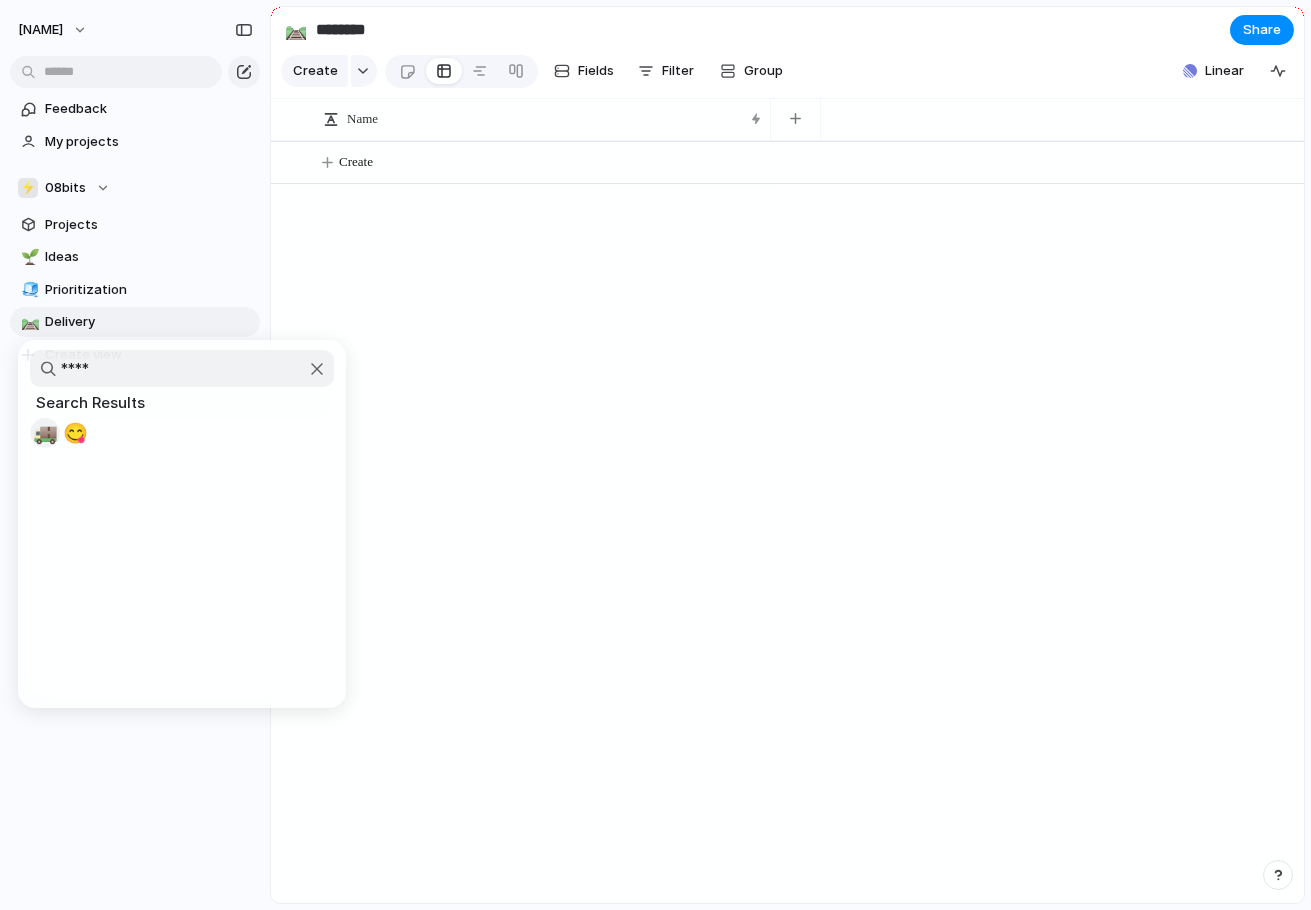 type on "****" 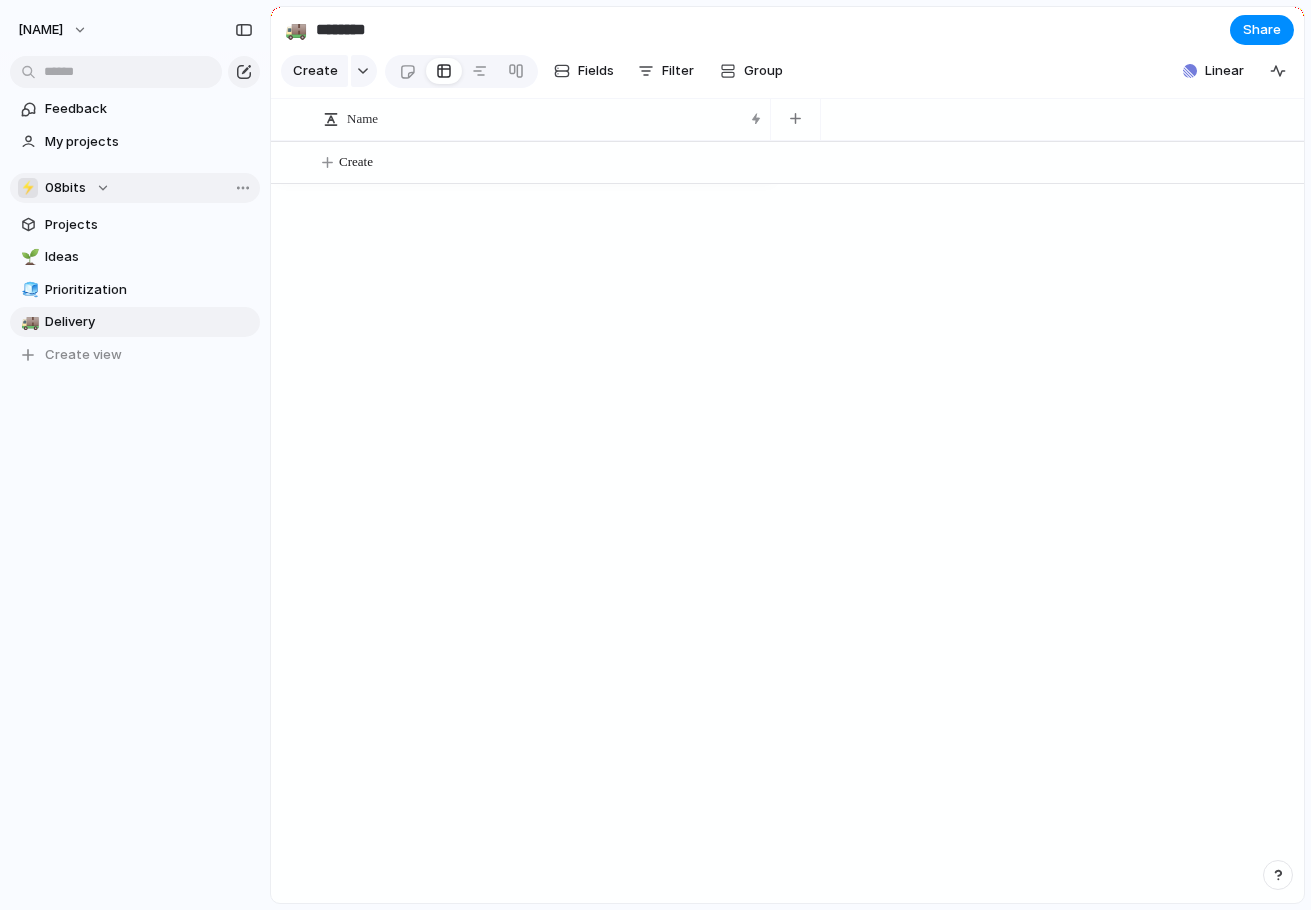 click on "⚡ 08bits" at bounding box center (64, 188) 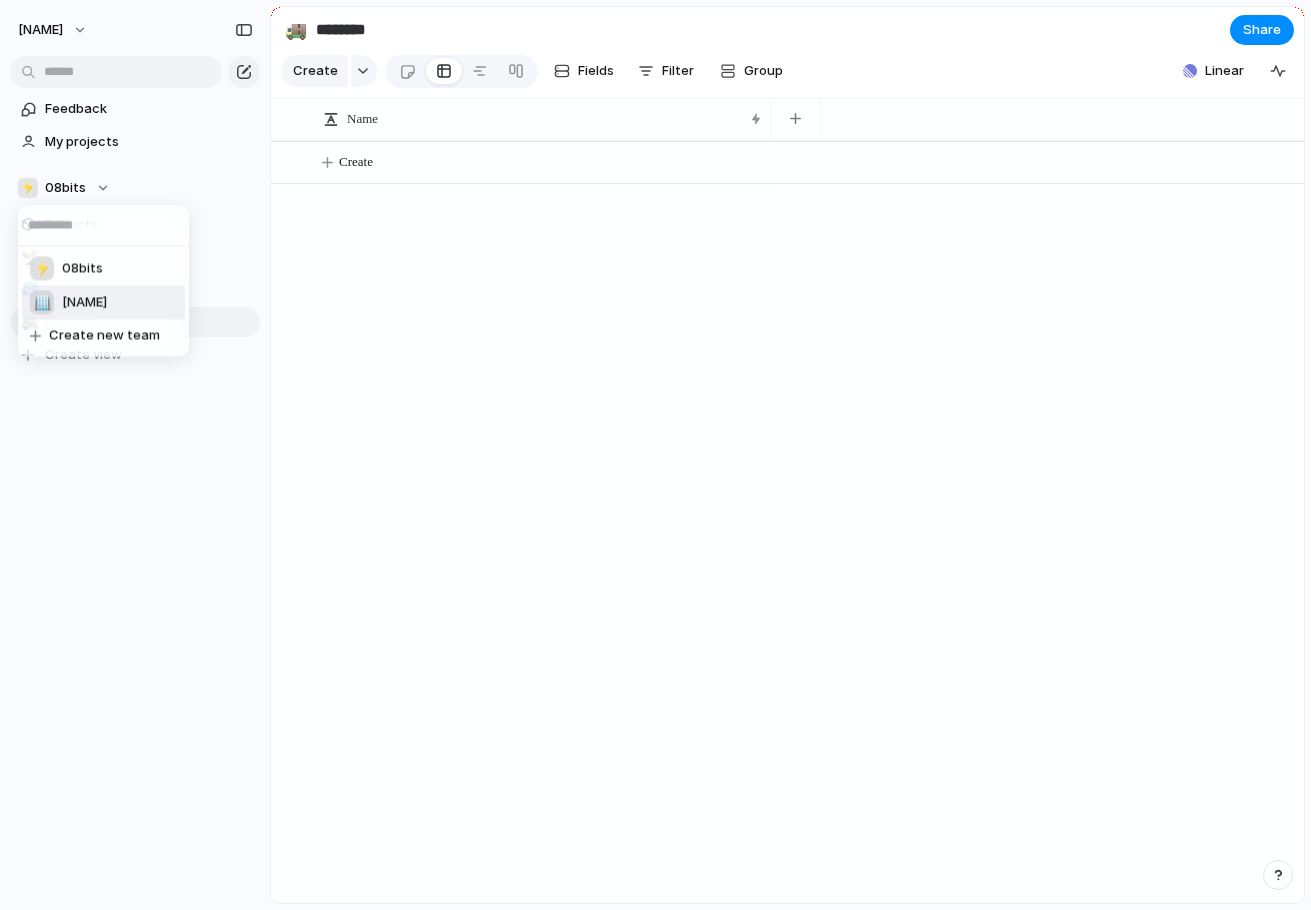click on "[NAME]" at bounding box center [84, 303] 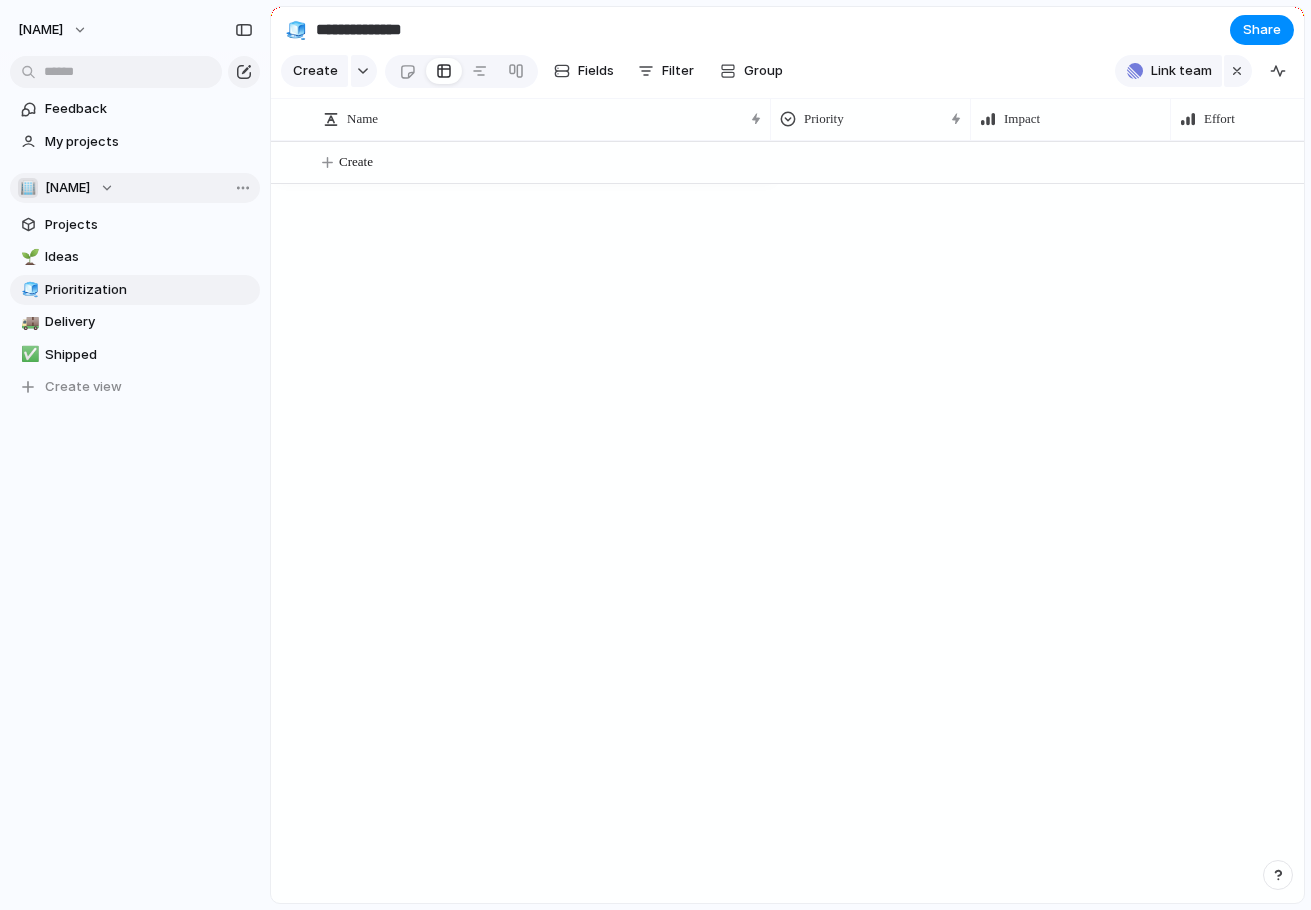 click on "[NAME]" at bounding box center (67, 188) 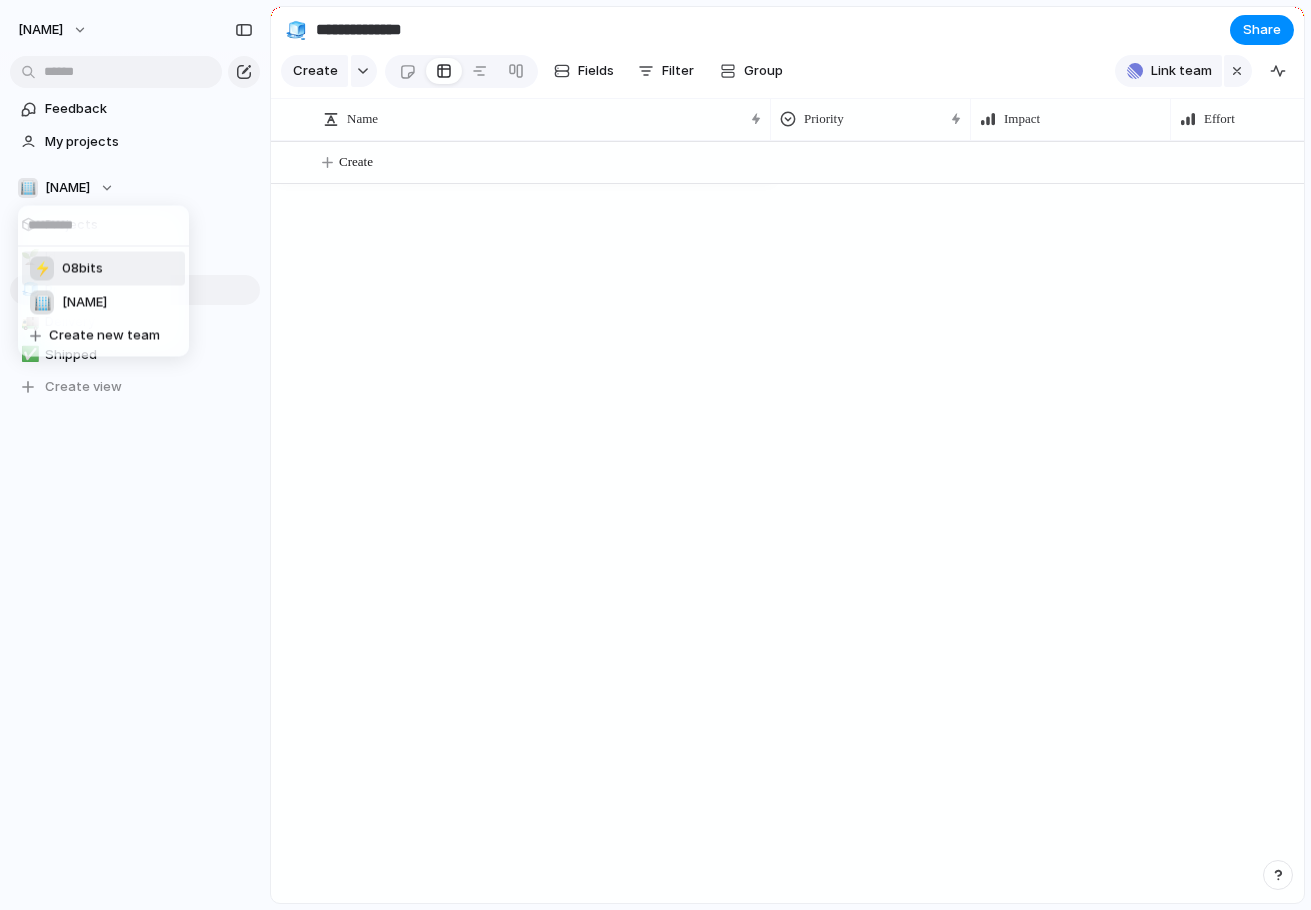 click on "08bits" at bounding box center (82, 269) 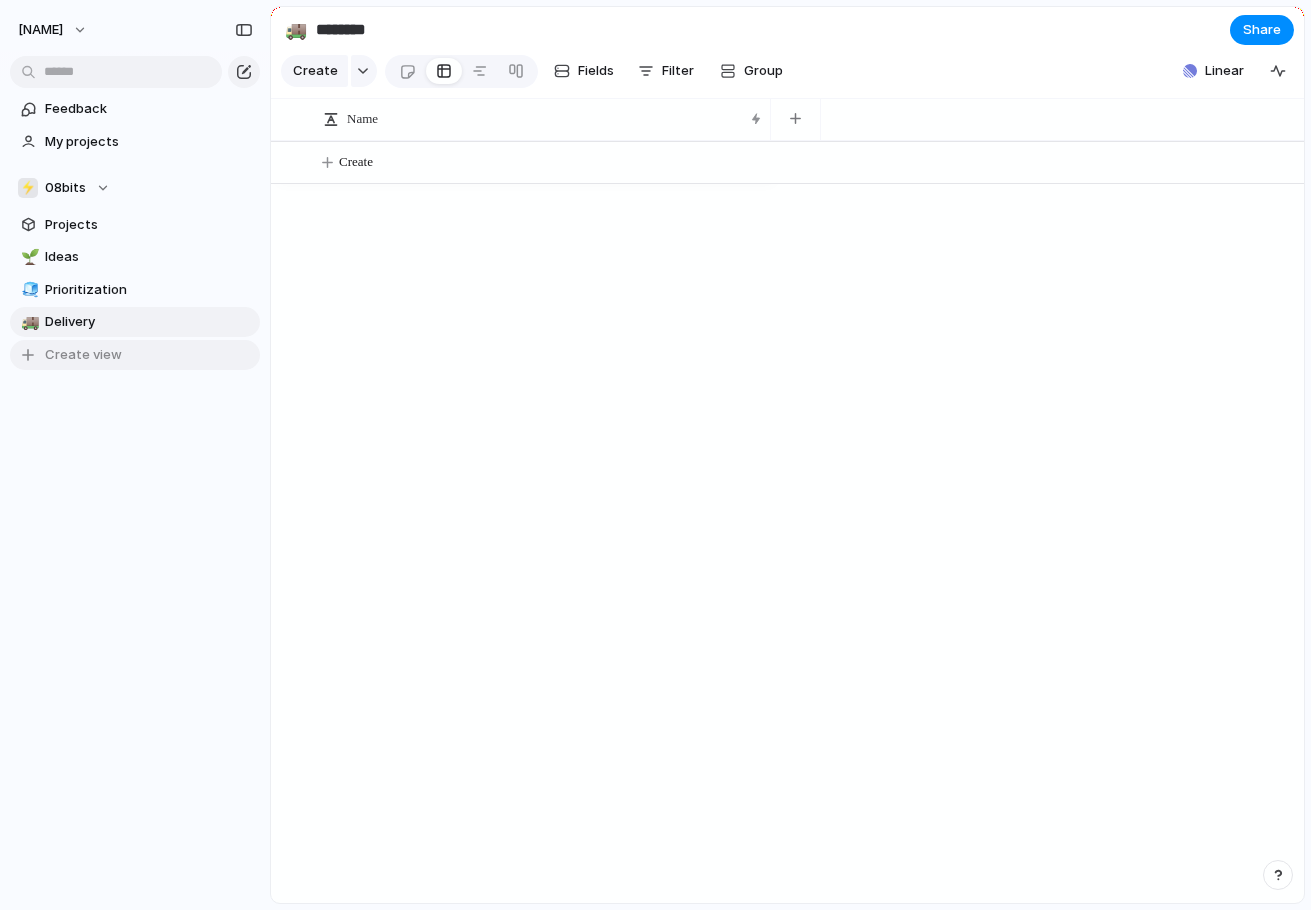 click at bounding box center [28, 355] 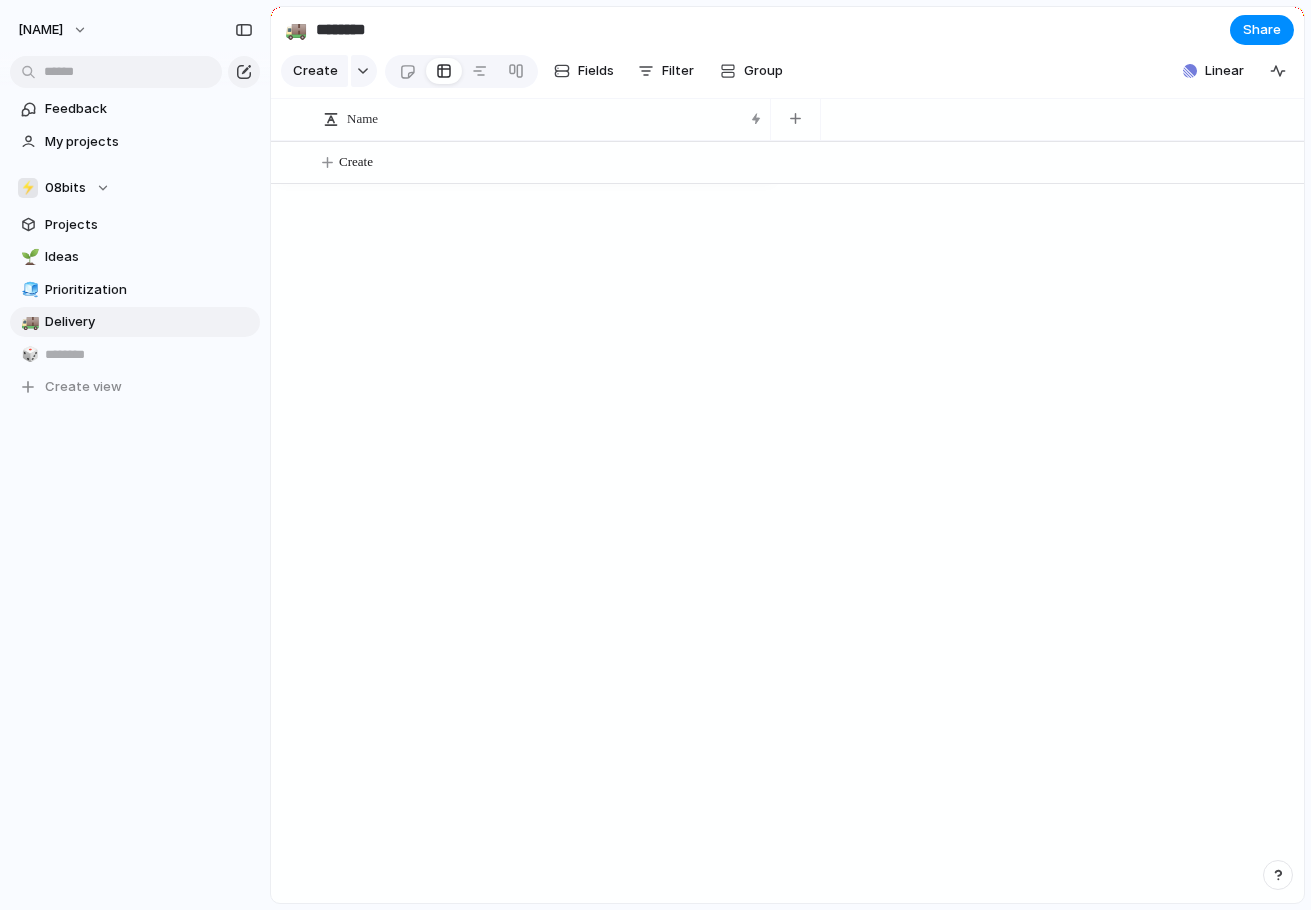 type 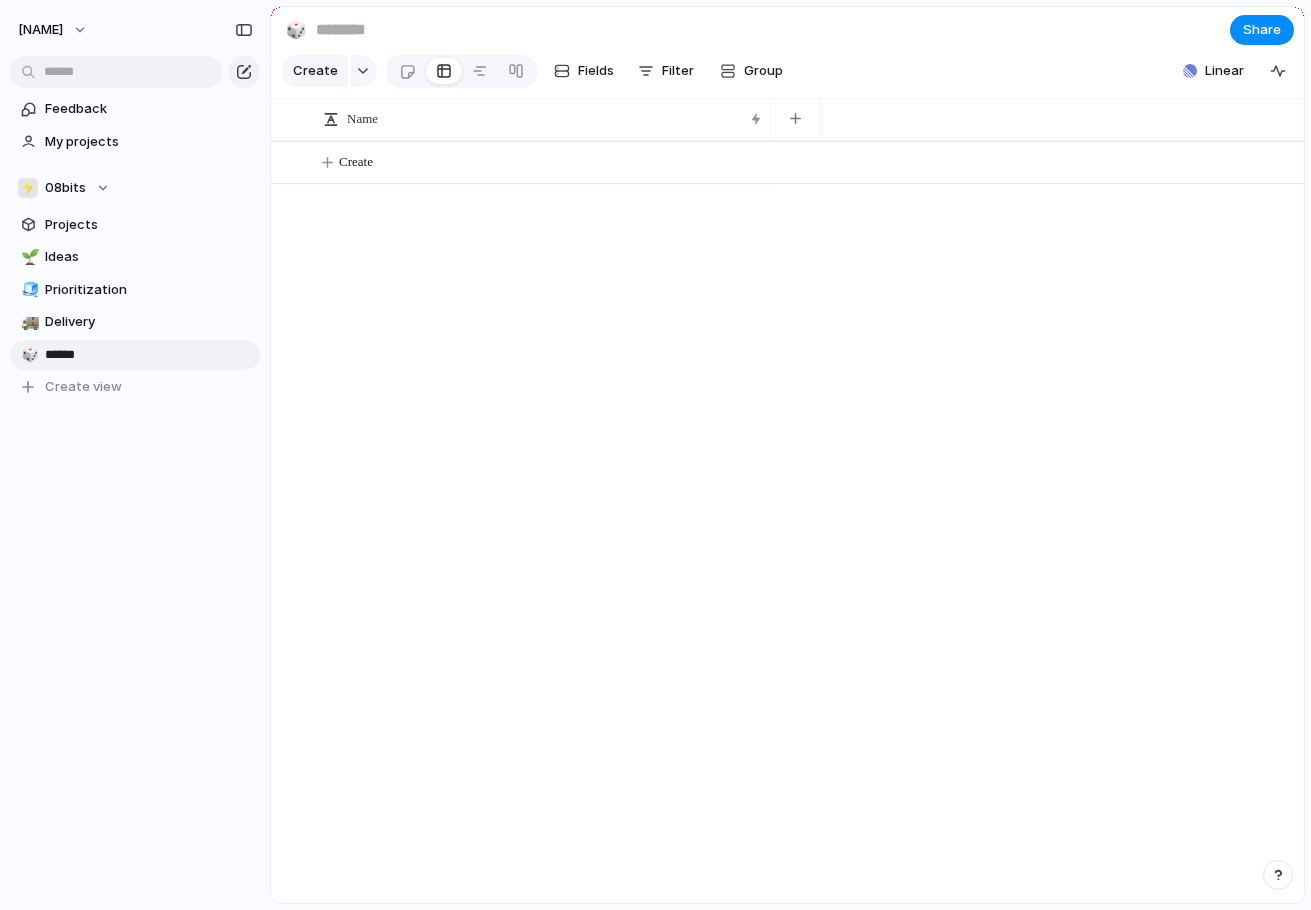 type on "*******" 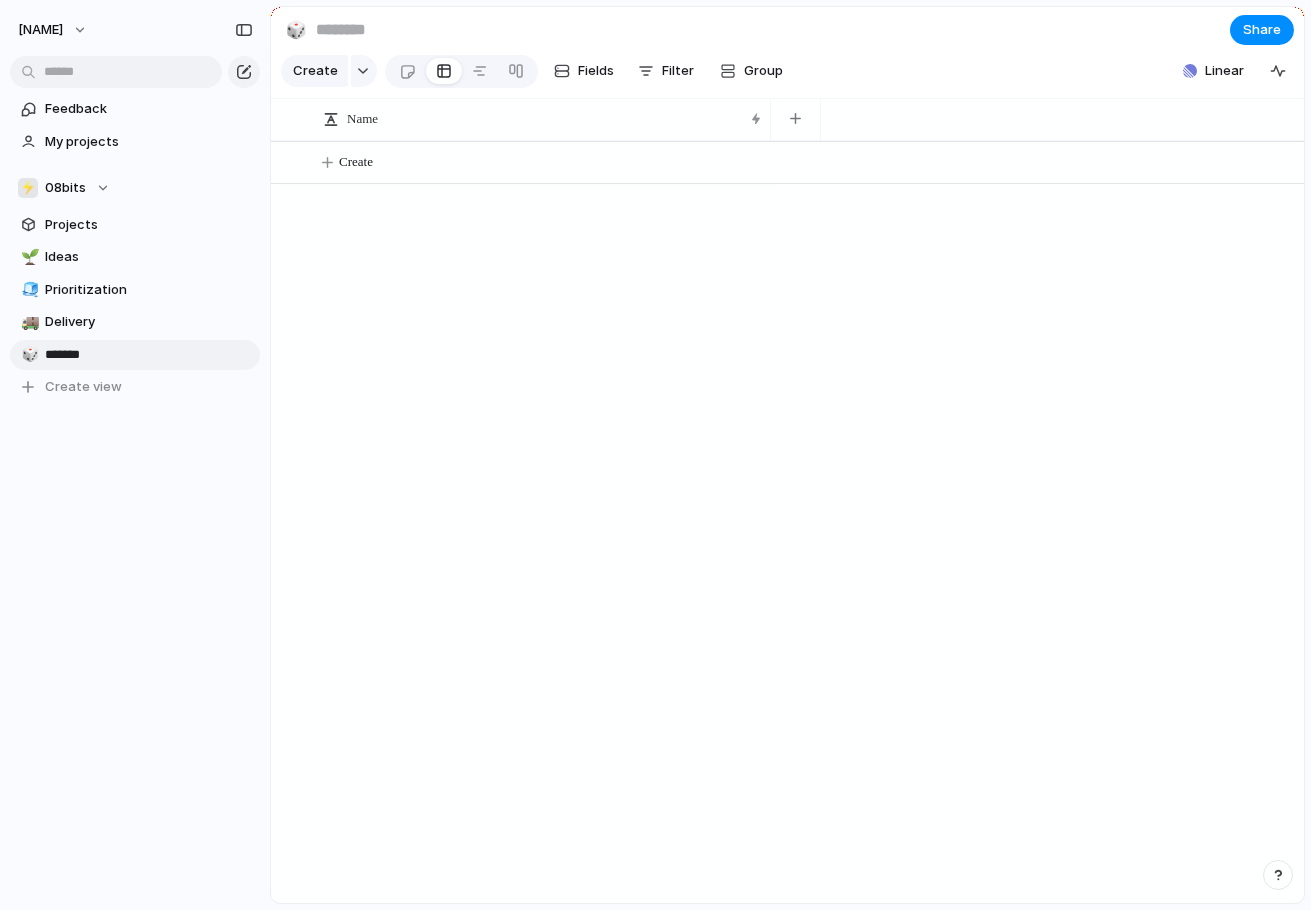 type on "*******" 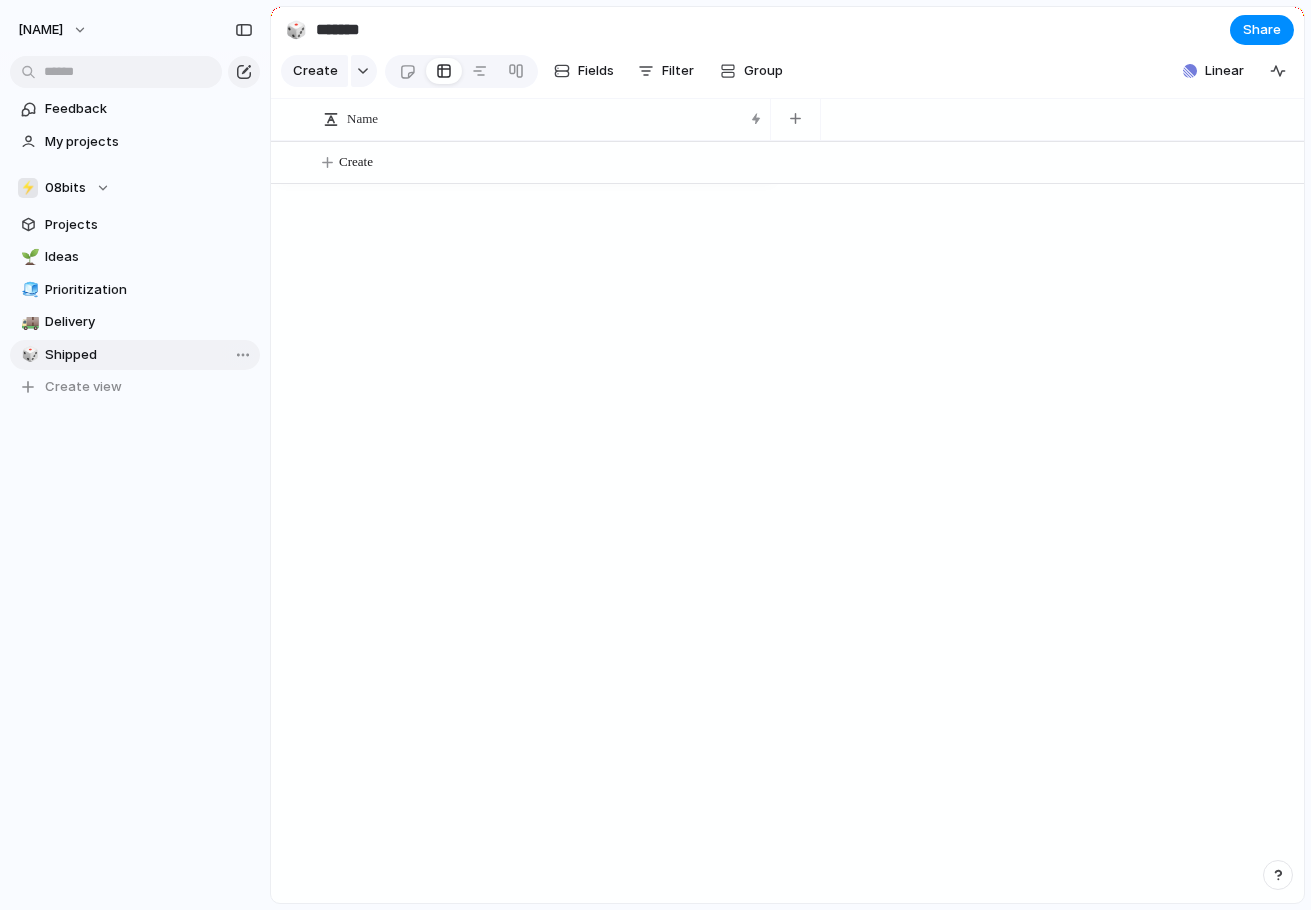 click on "🎲" at bounding box center (28, 354) 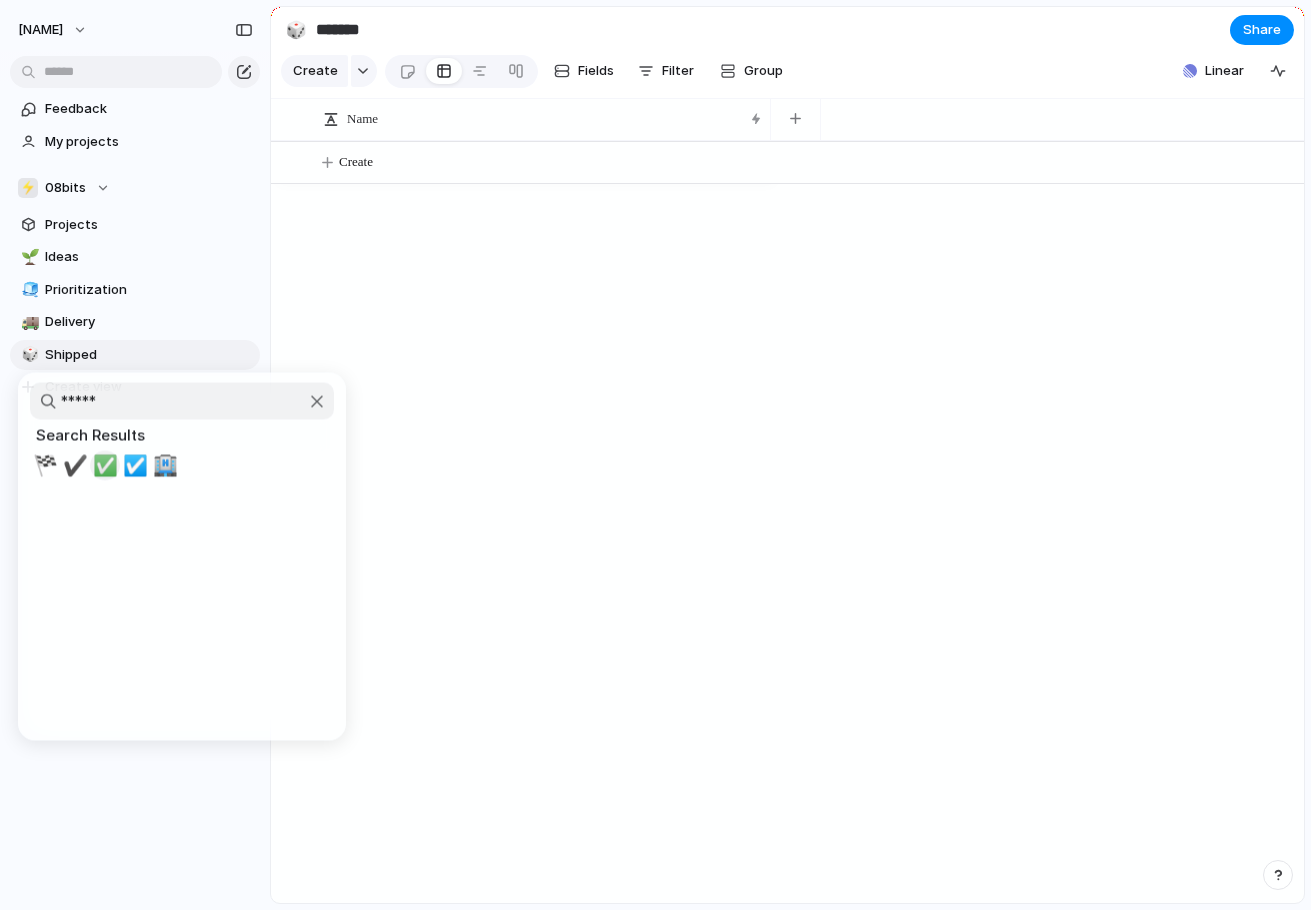type on "*****" 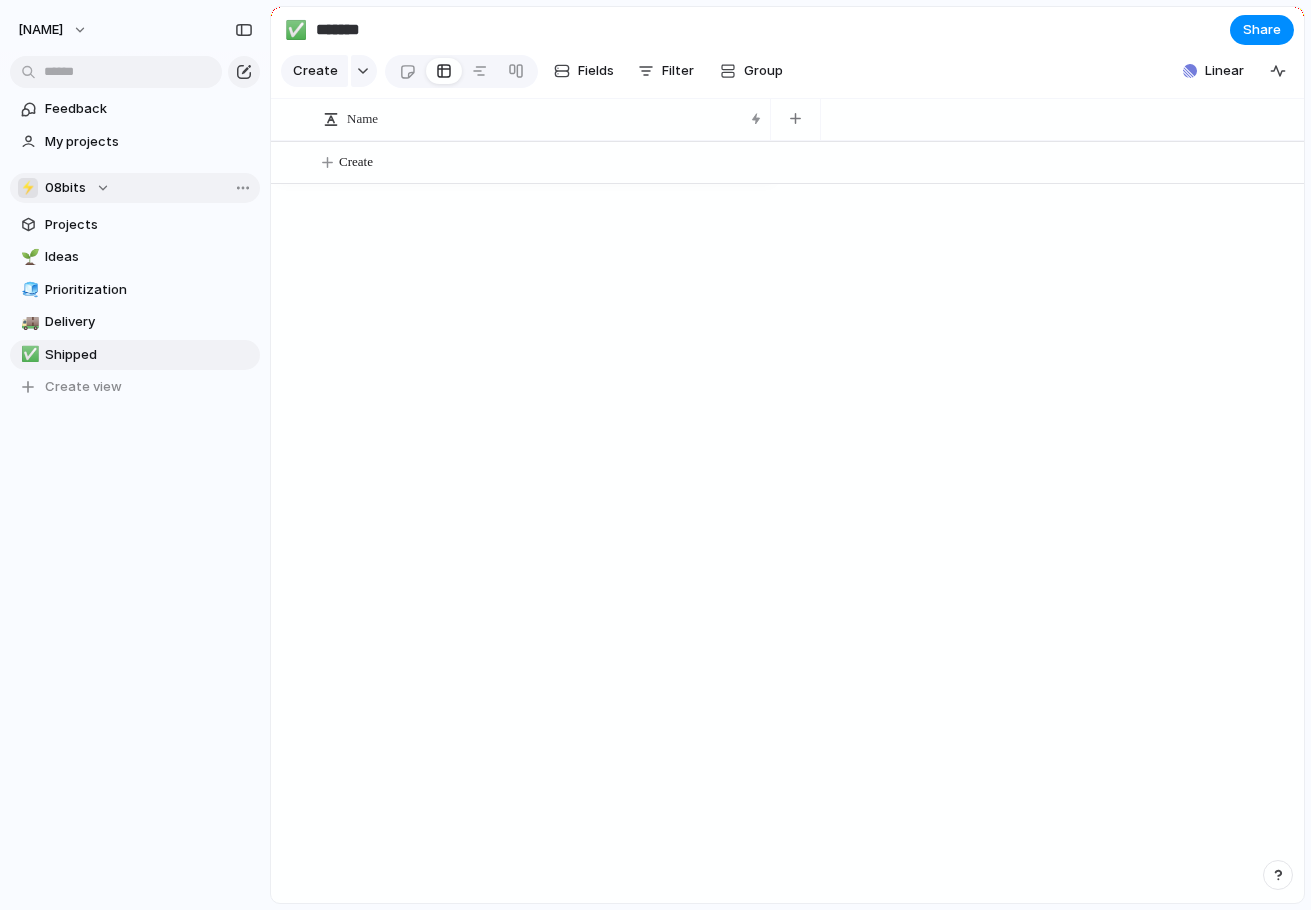 click on "⚡ 08bits" at bounding box center [64, 188] 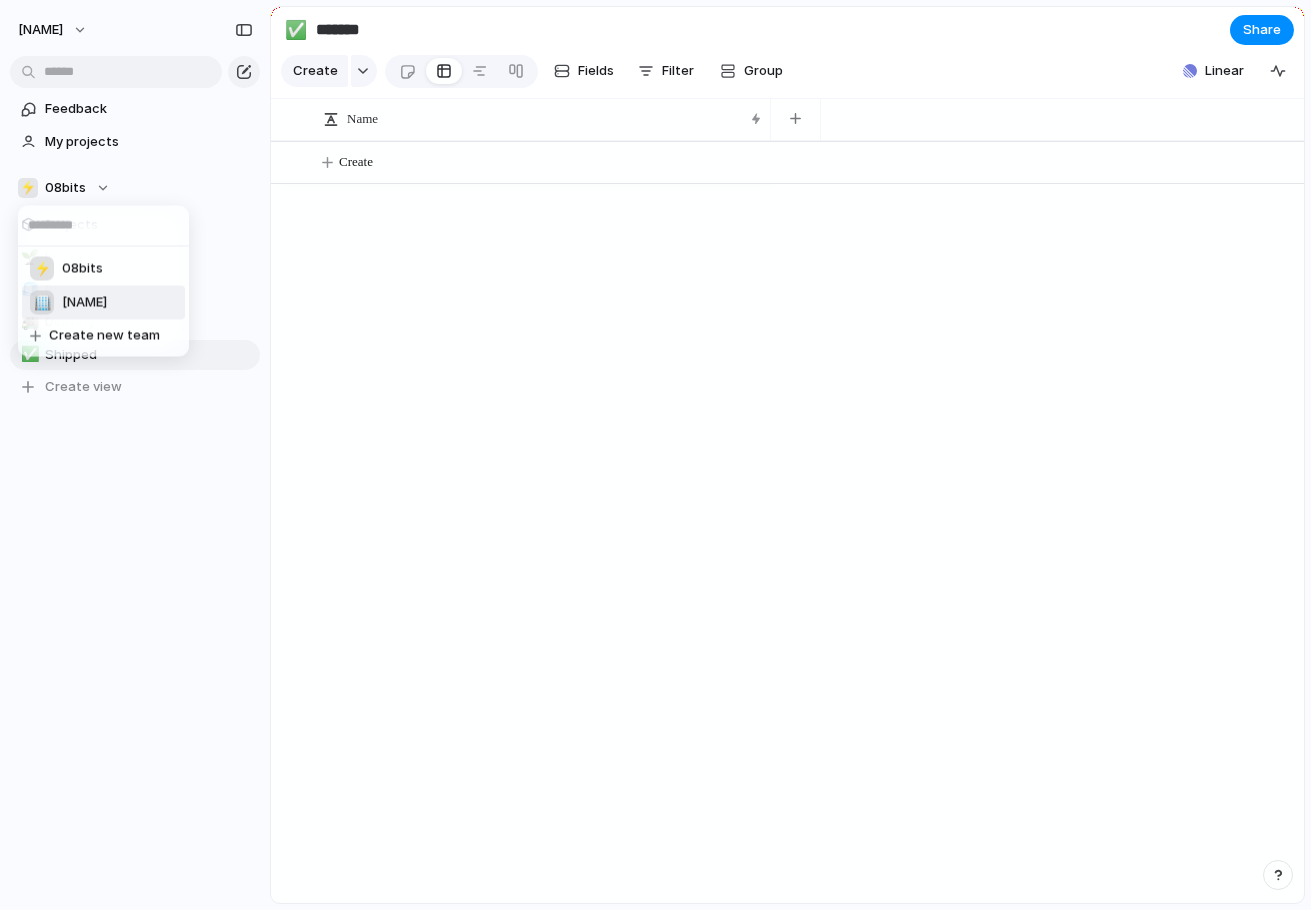 click on "[NAME]" at bounding box center [84, 303] 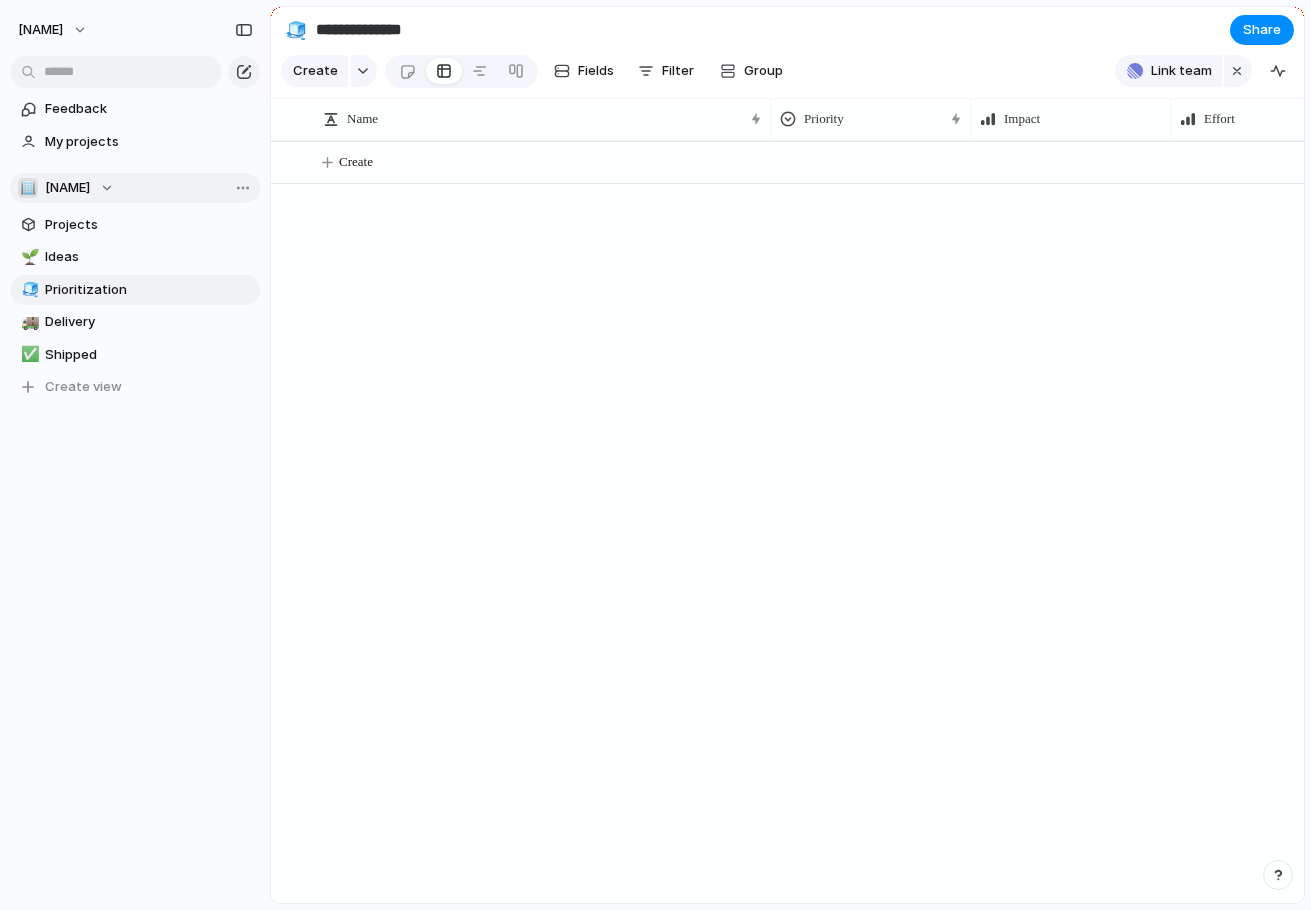 click on "[NAME]" at bounding box center (67, 188) 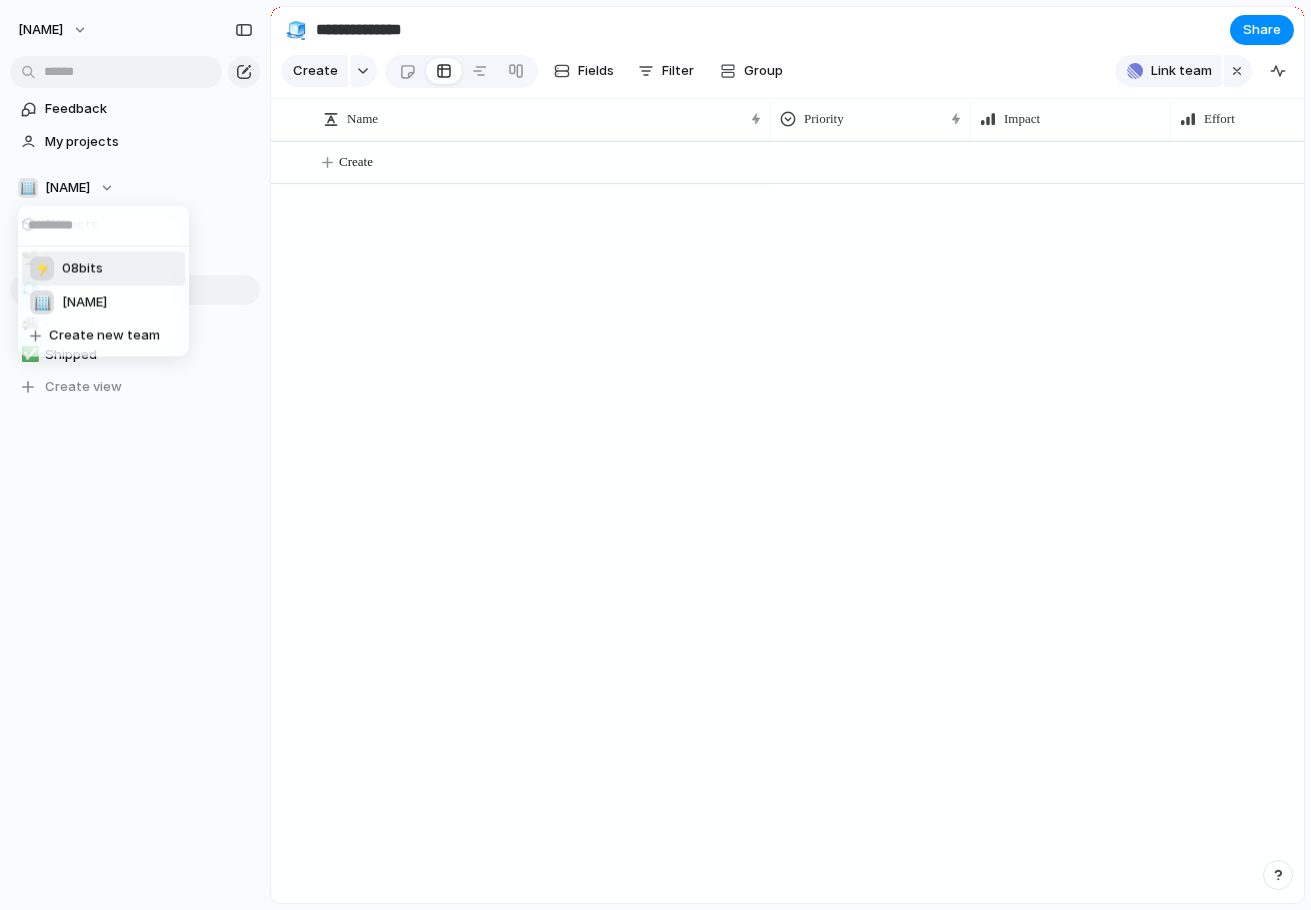 click on "08bits" at bounding box center [82, 269] 